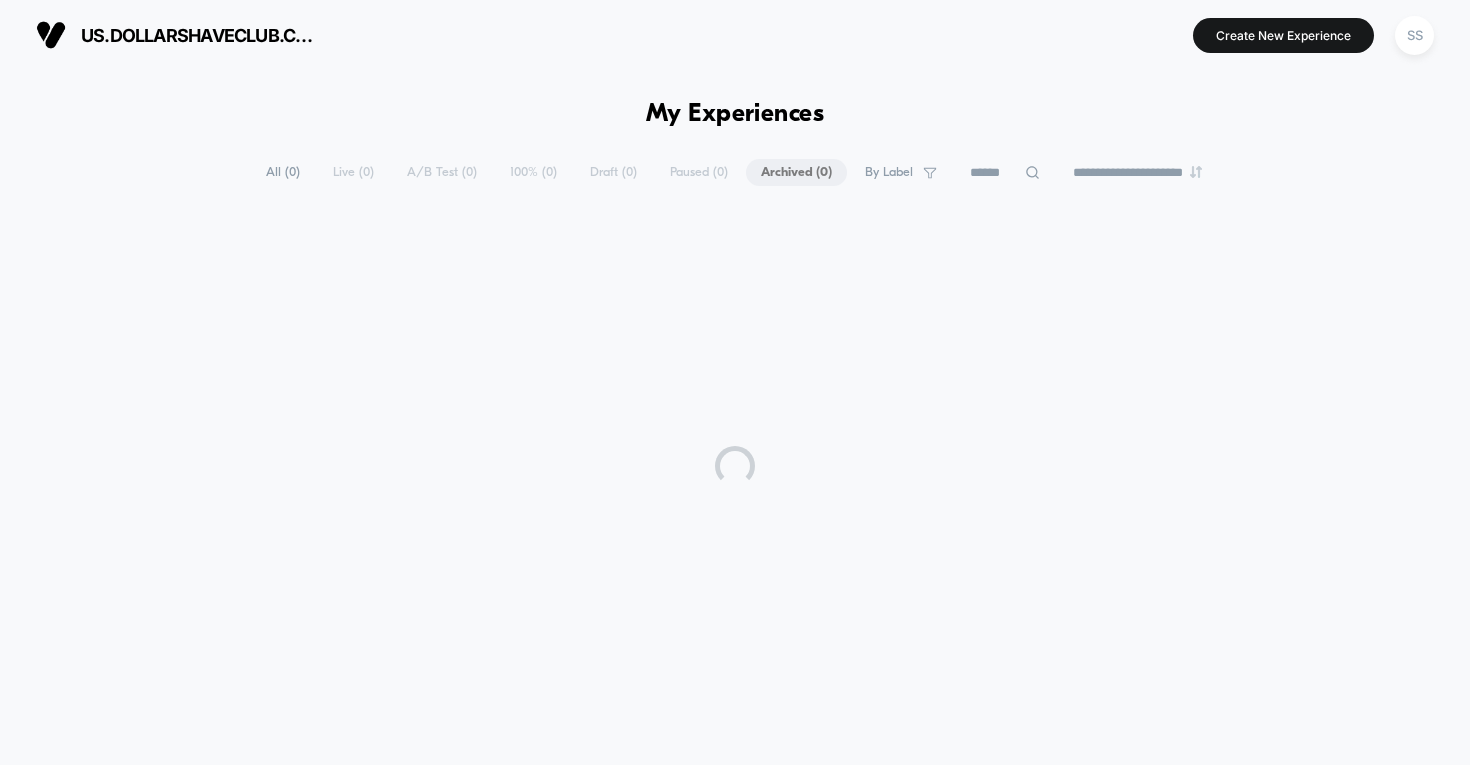 scroll, scrollTop: 0, scrollLeft: 0, axis: both 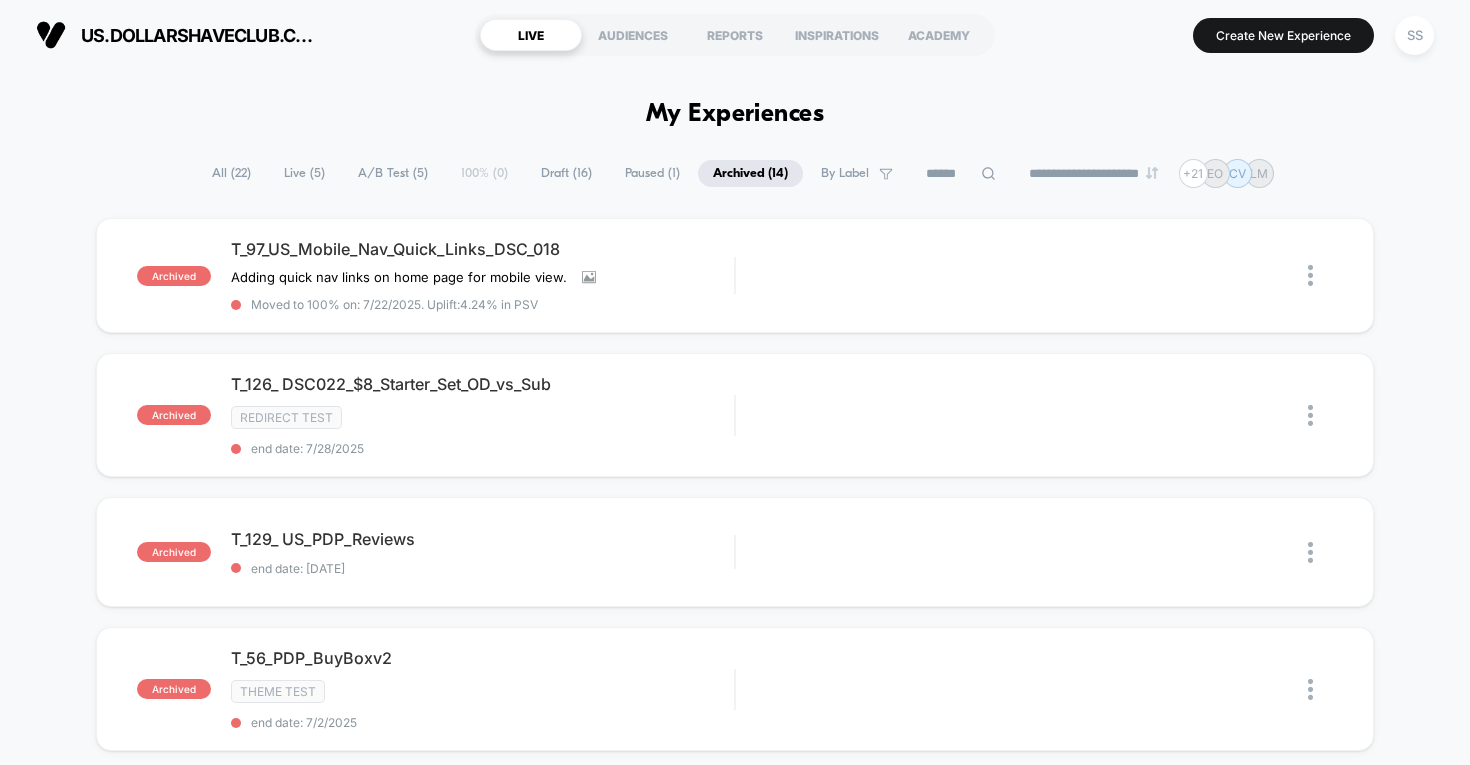 click on "Live ( 5 )" at bounding box center (304, 173) 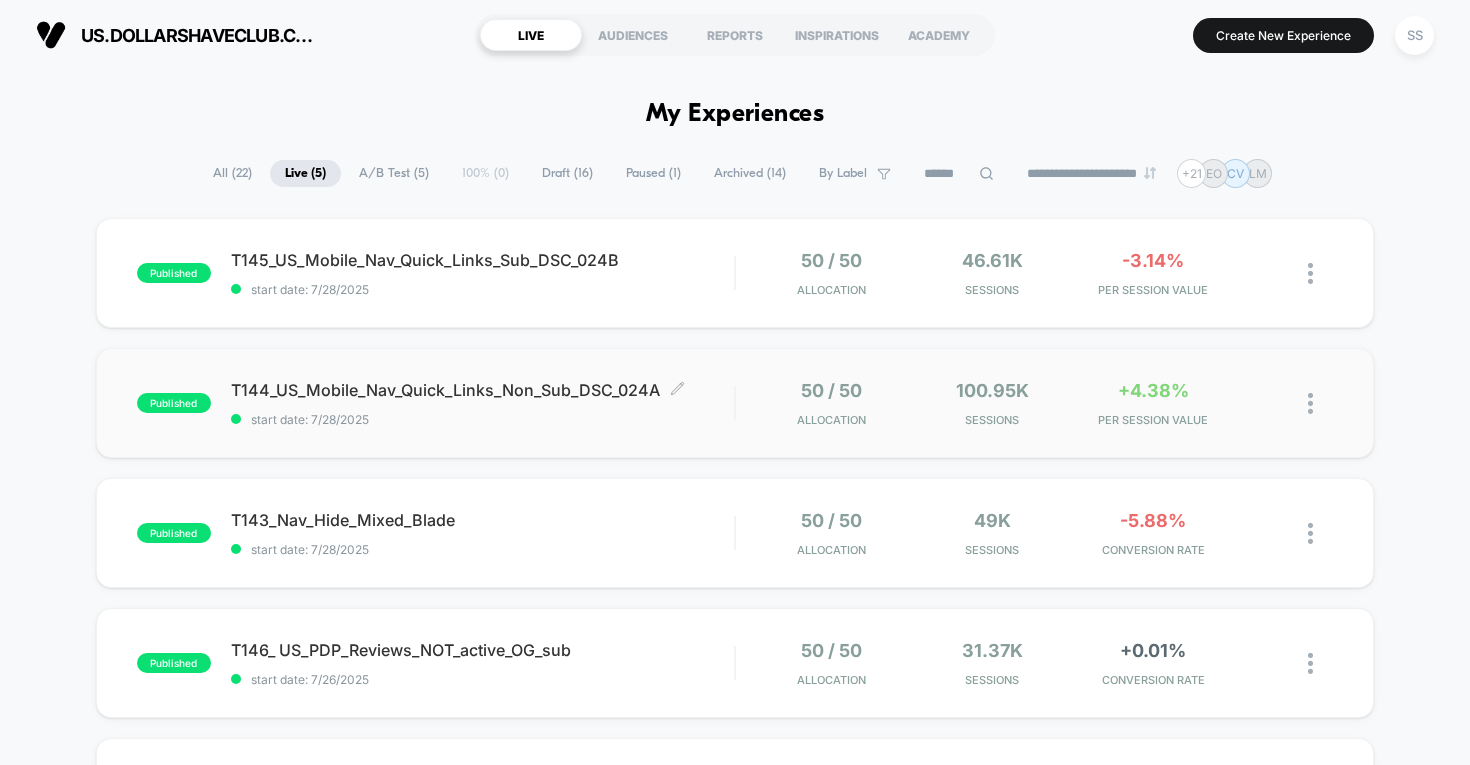 click on "T144_US_Mobile_Nav_Quick_Links_Non_Sub_DSC_024A Click to edit experience details" at bounding box center [483, 390] 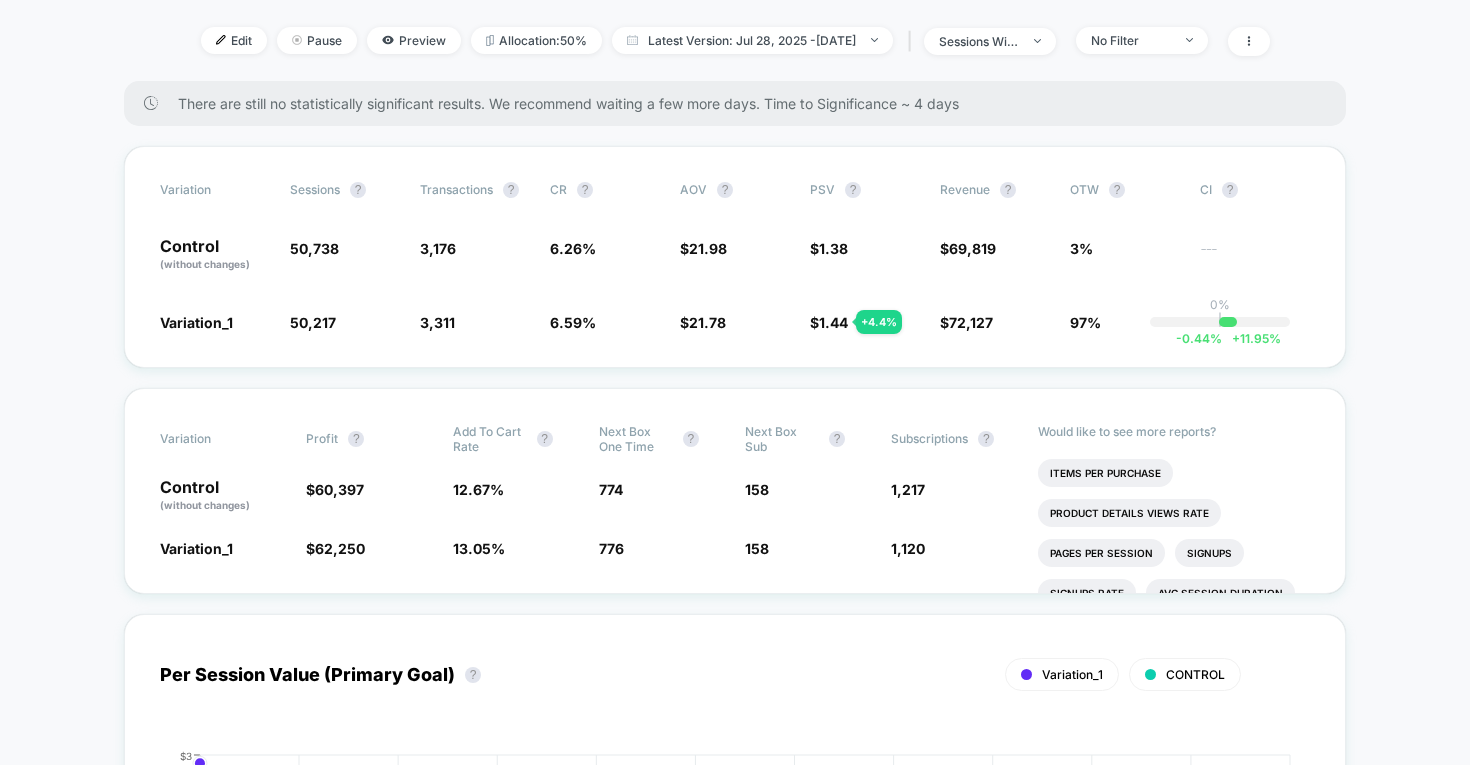 scroll, scrollTop: 204, scrollLeft: 0, axis: vertical 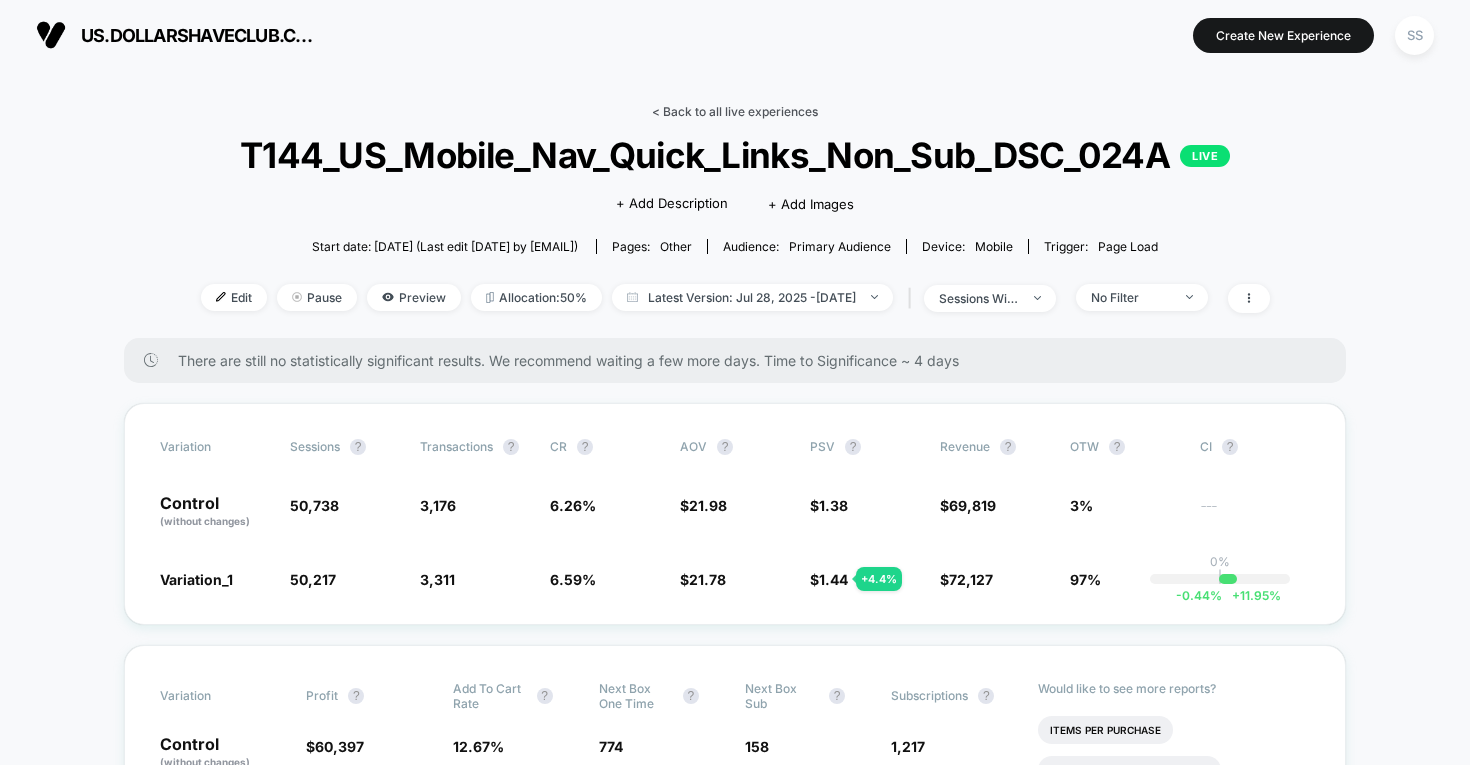 click on "< Back to all live experiences" at bounding box center [735, 111] 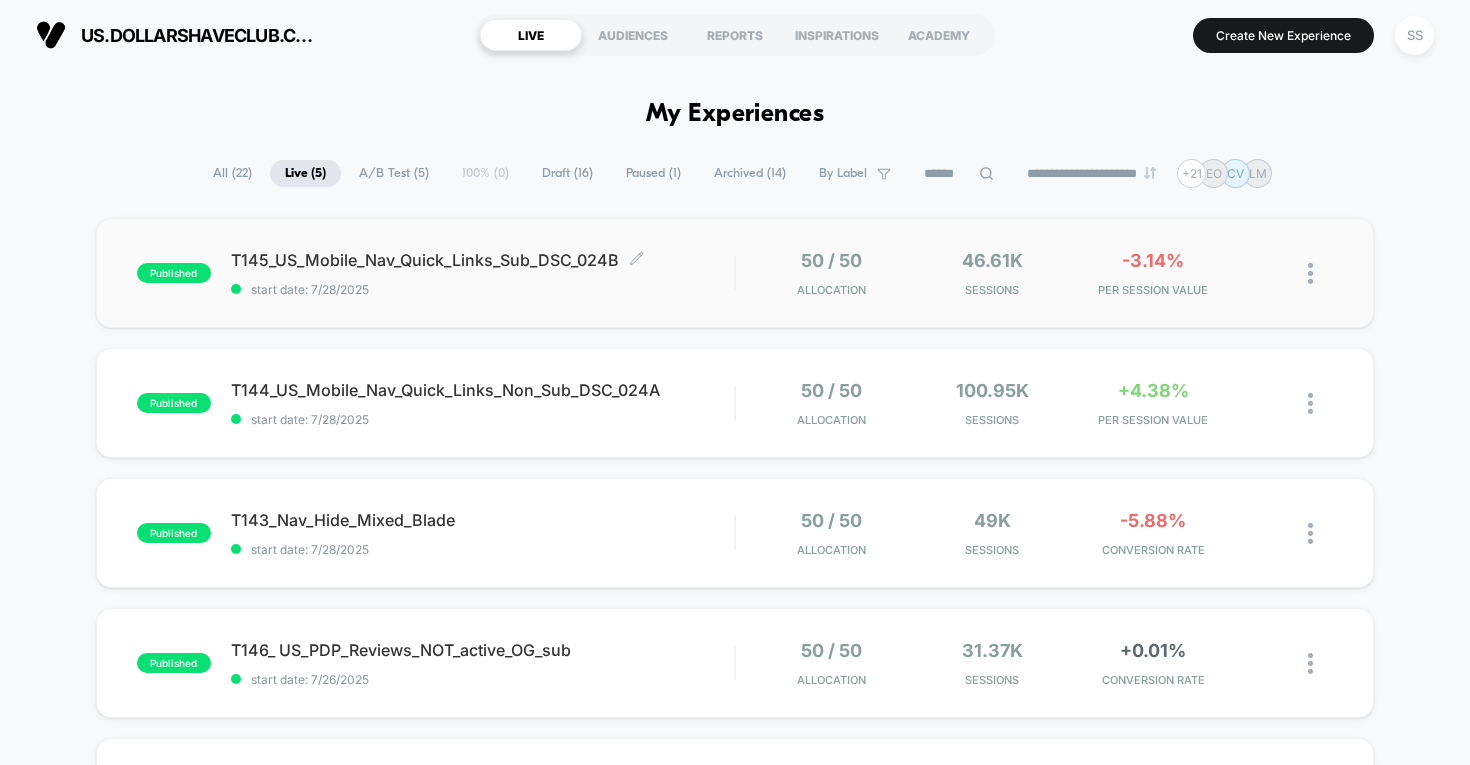 click on "T145_US_Mobile_Nav_Quick_Links_Sub_DSC_024B Click to edit experience details" at bounding box center (483, 260) 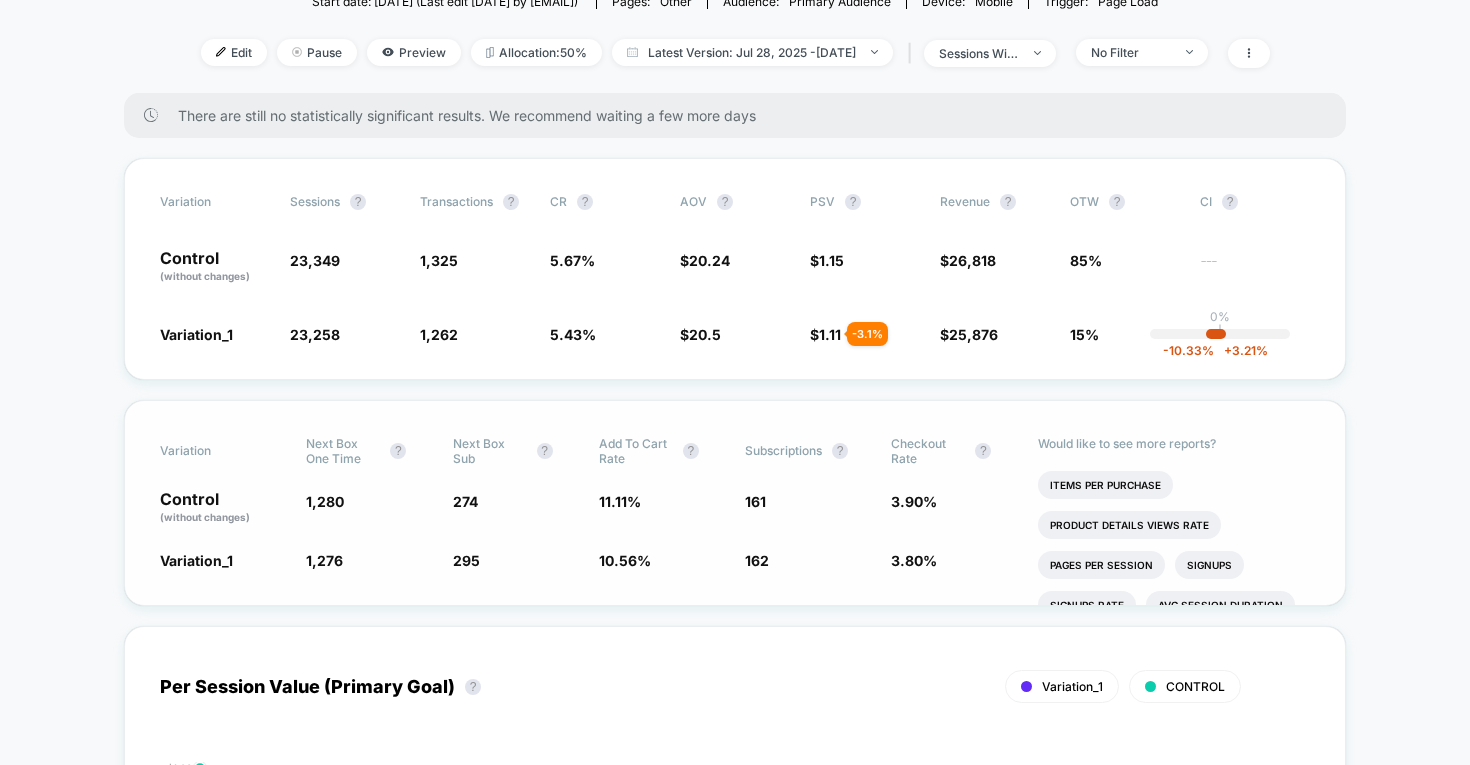 scroll, scrollTop: 255, scrollLeft: 0, axis: vertical 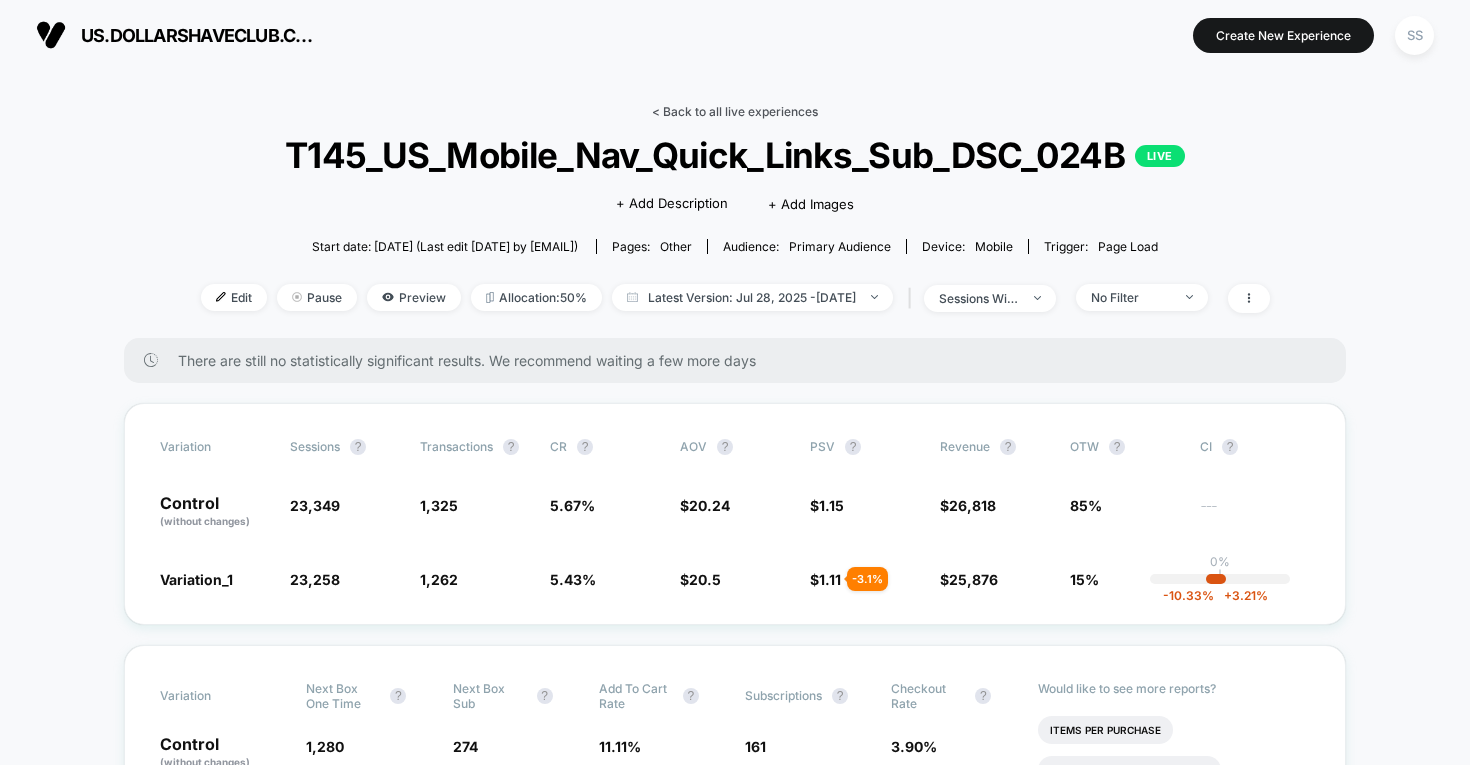 click on "< Back to all live experiences" at bounding box center (735, 111) 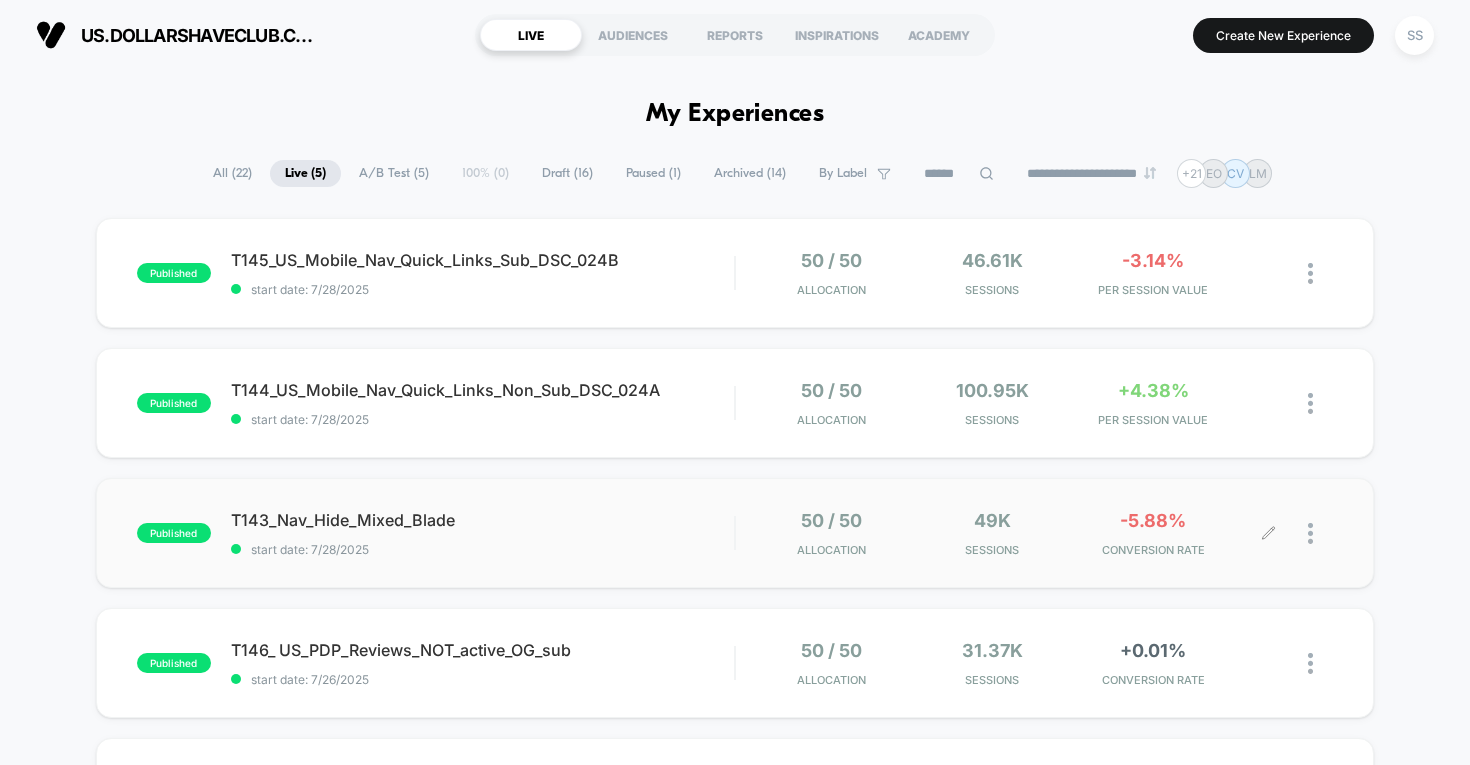 click at bounding box center [1310, 533] 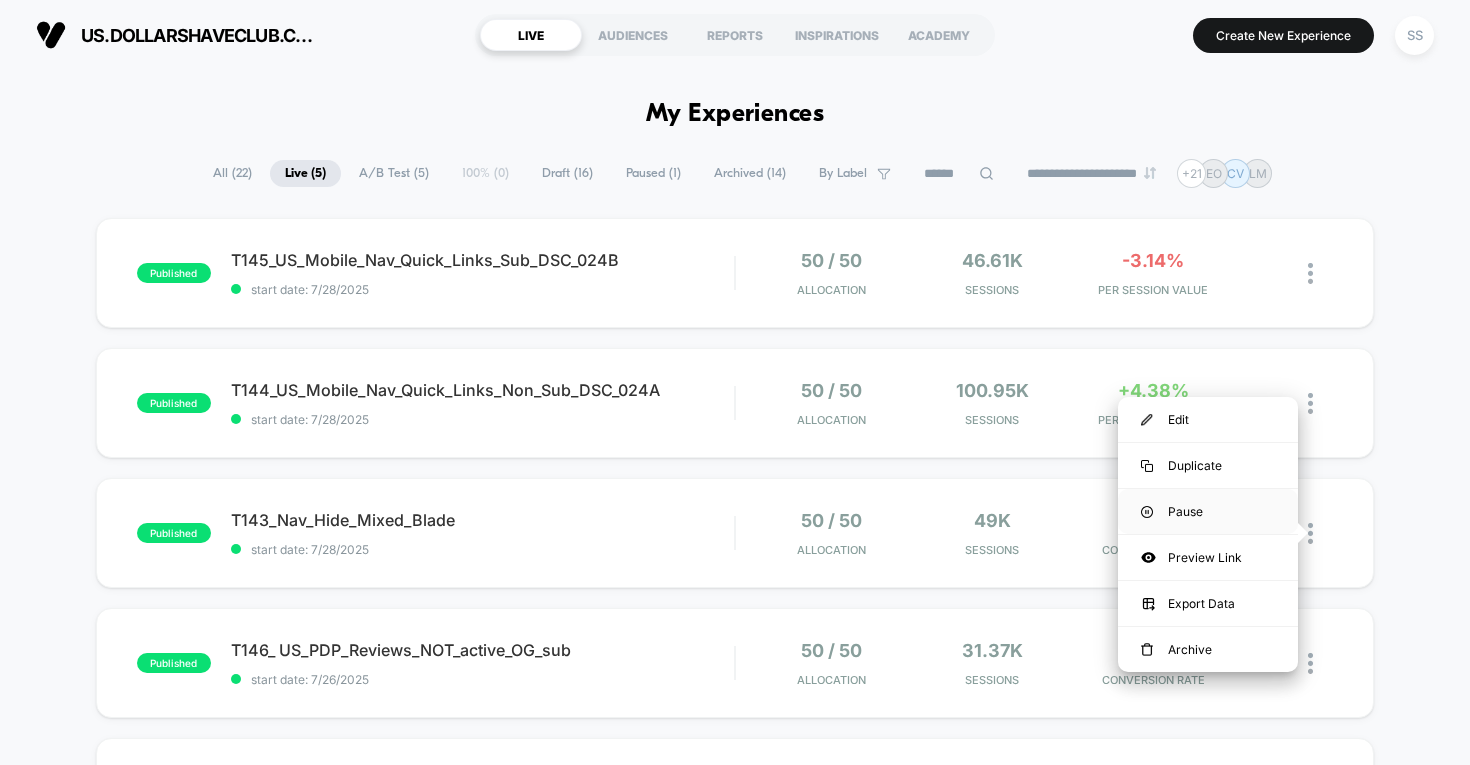 click on "Pause" at bounding box center [1208, 511] 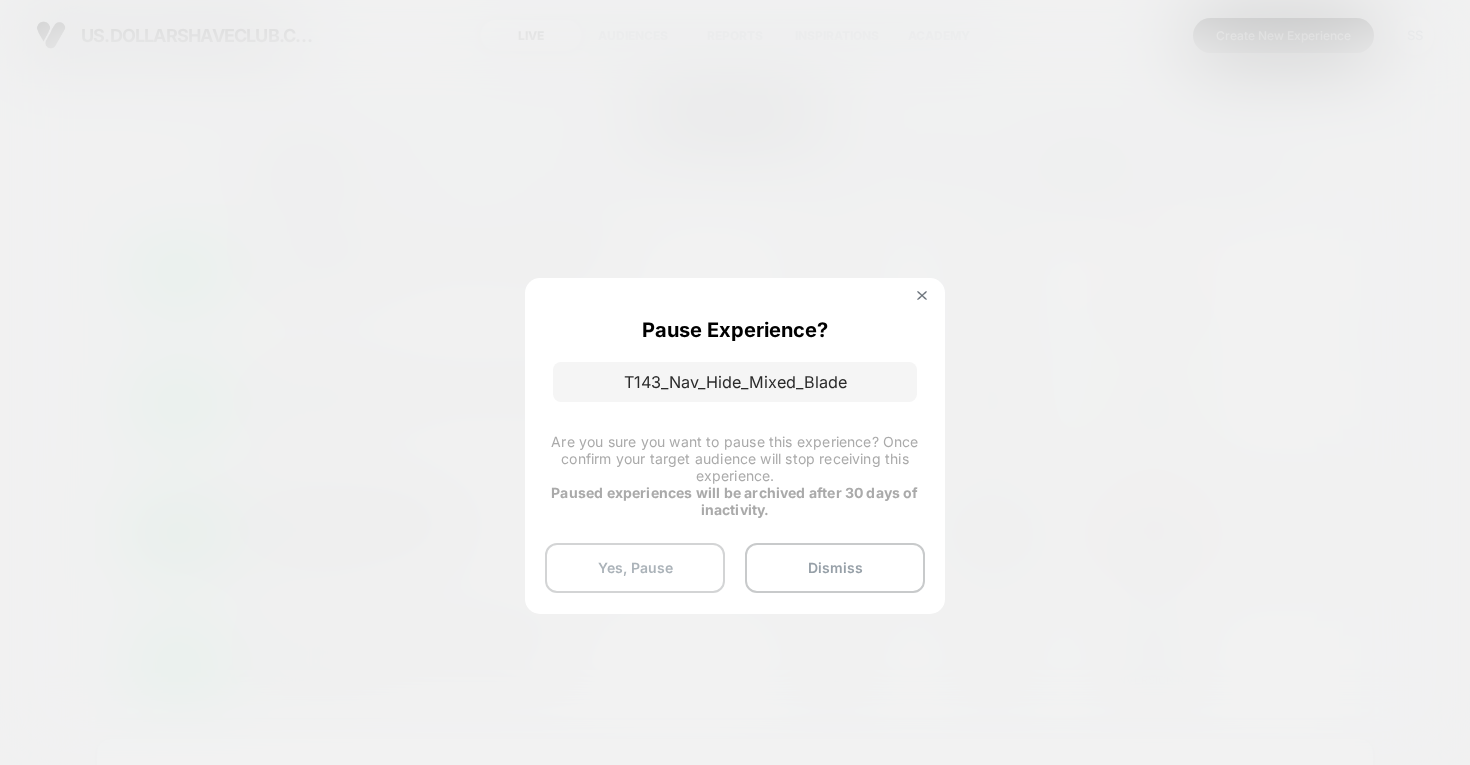 click on "Yes, Pause" at bounding box center (635, 568) 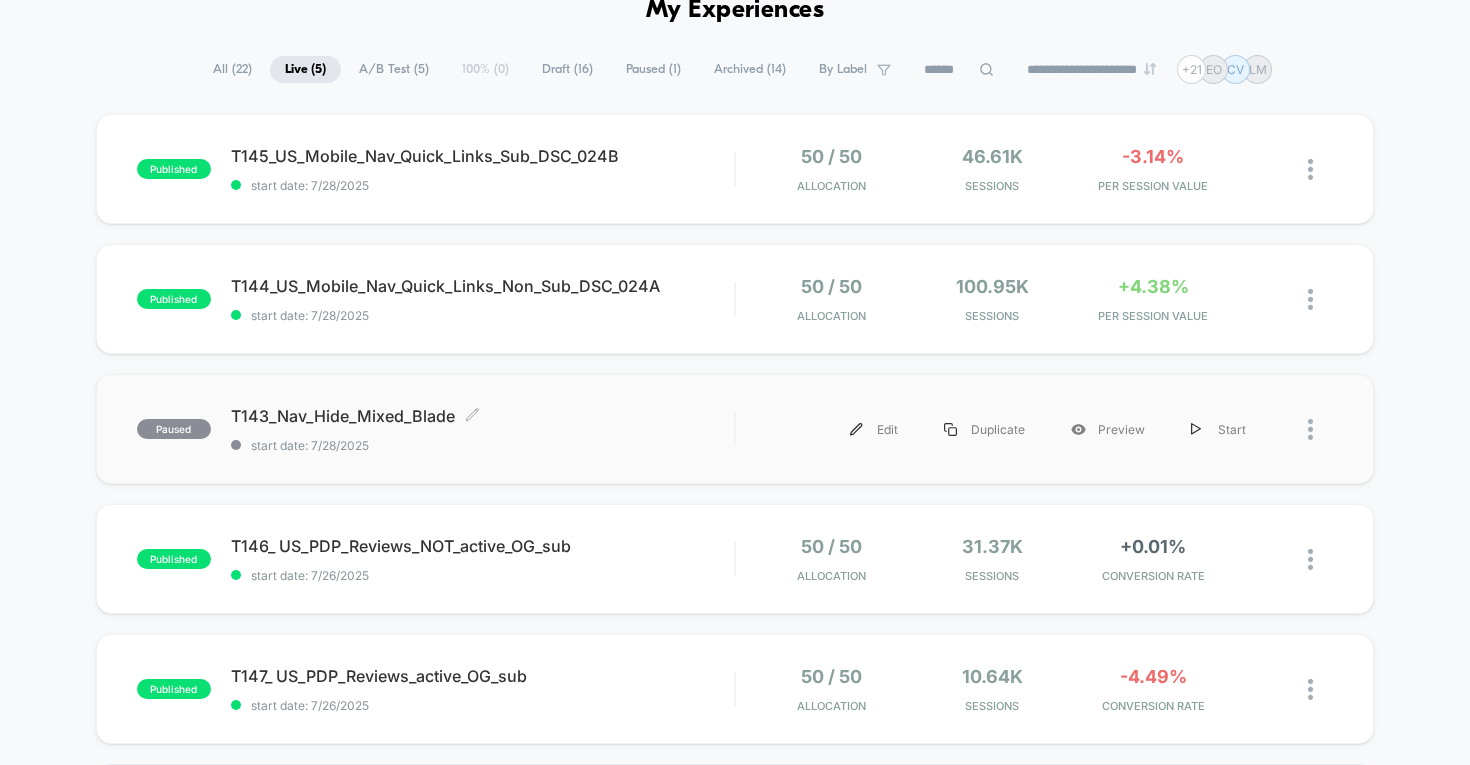 scroll, scrollTop: 0, scrollLeft: 0, axis: both 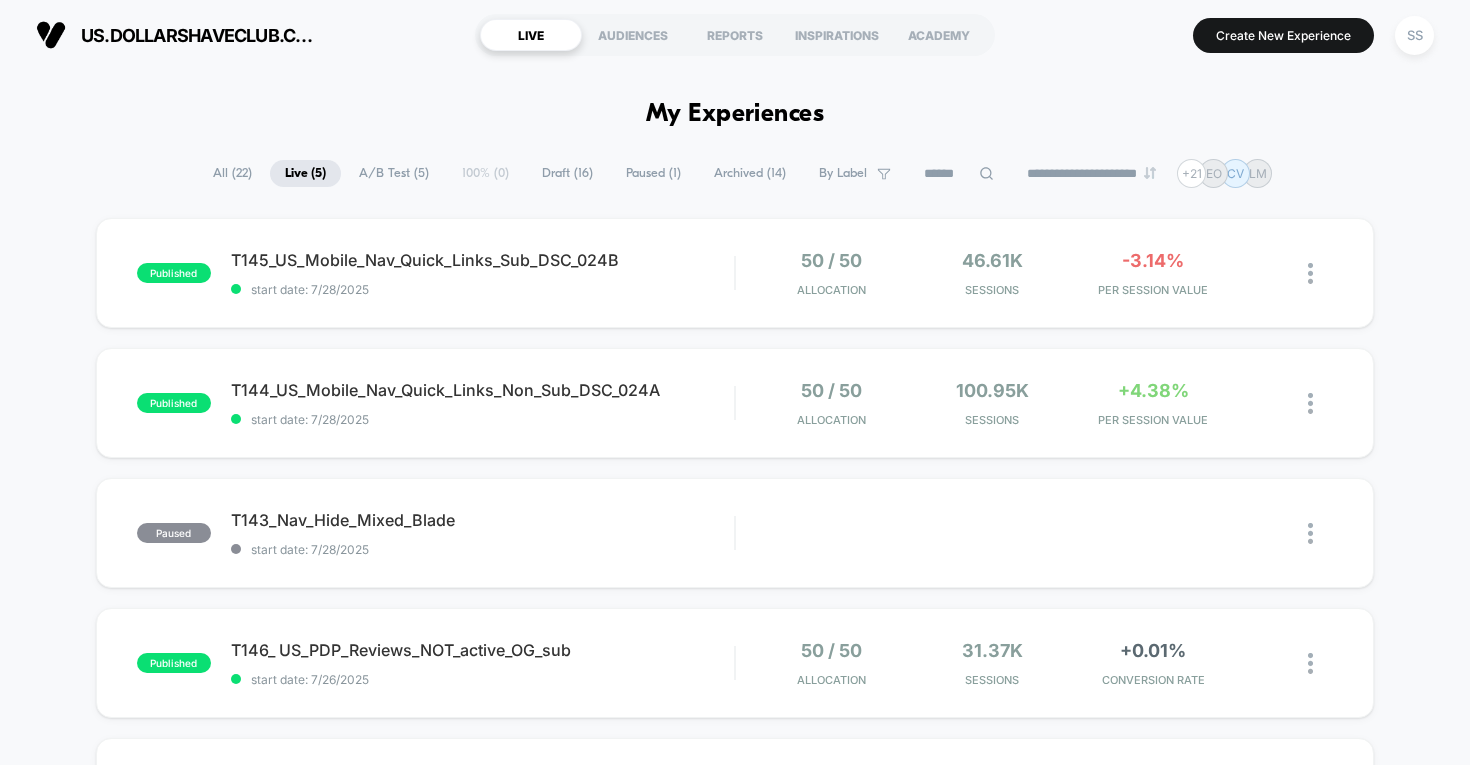 click on "Archived ( 14 )" at bounding box center (750, 173) 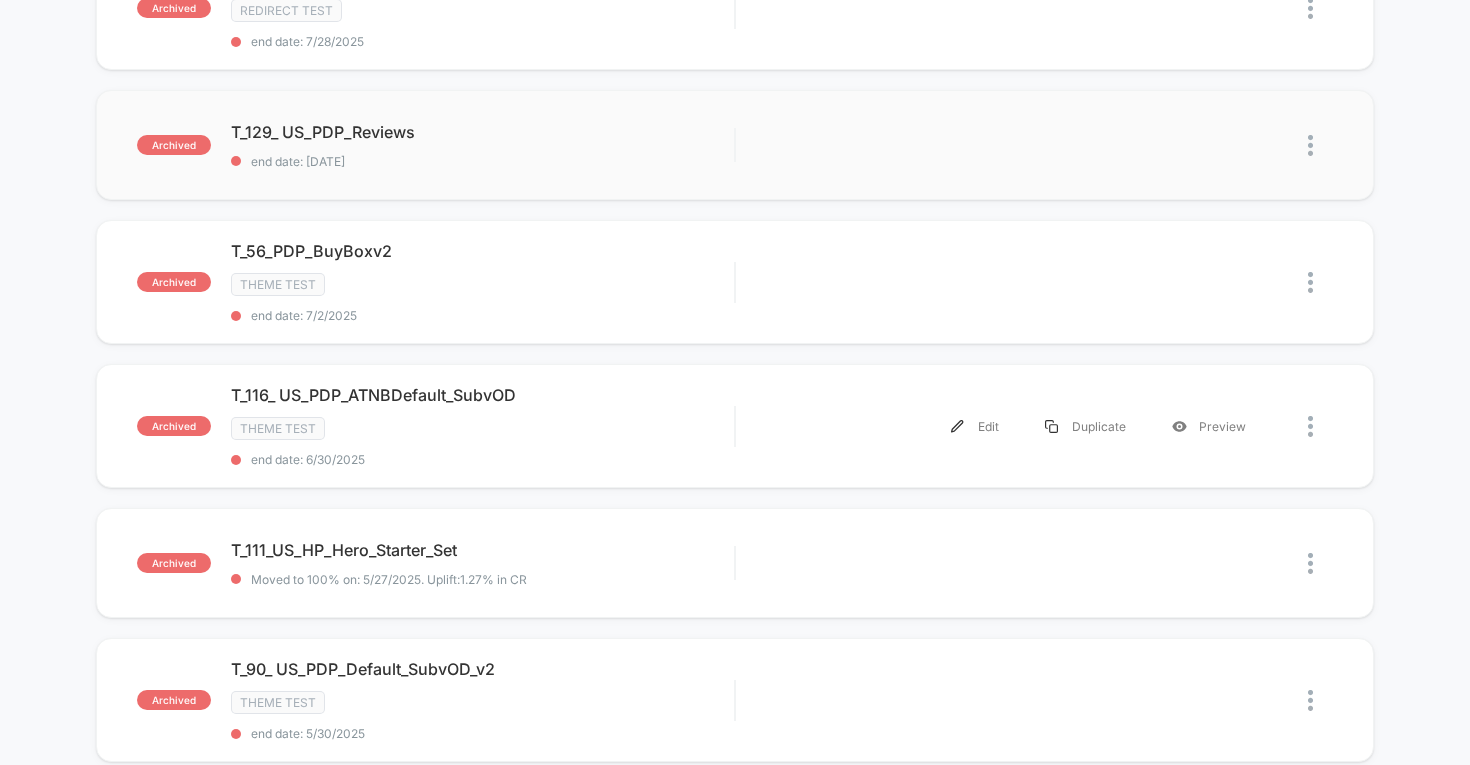 scroll, scrollTop: 426, scrollLeft: 0, axis: vertical 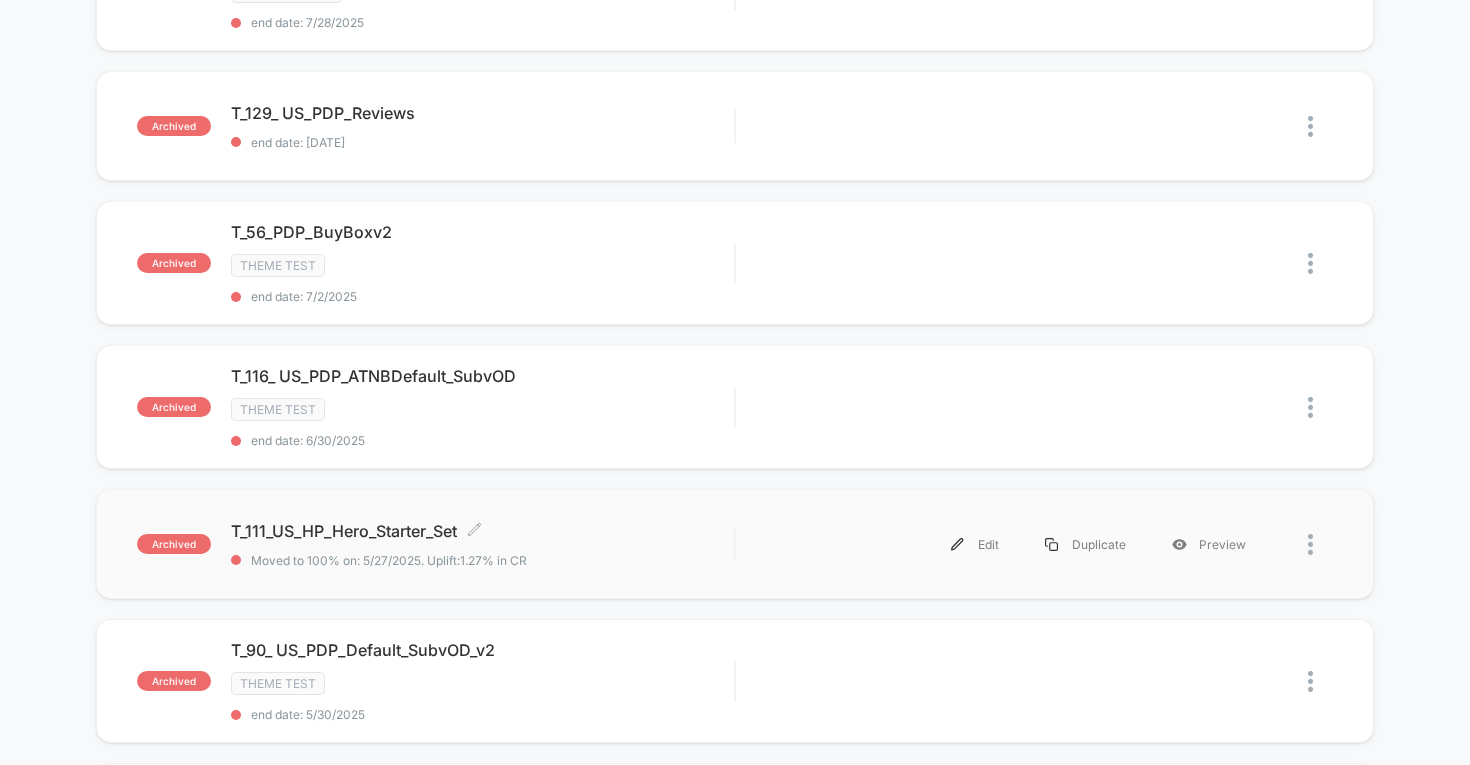 click on "T_111_US_HP_Hero_Starter_Set Click to edit experience details Click to edit experience details Moved to 100% on:   5/27/2025 . Uplift: 1.27% in CR" at bounding box center (483, 544) 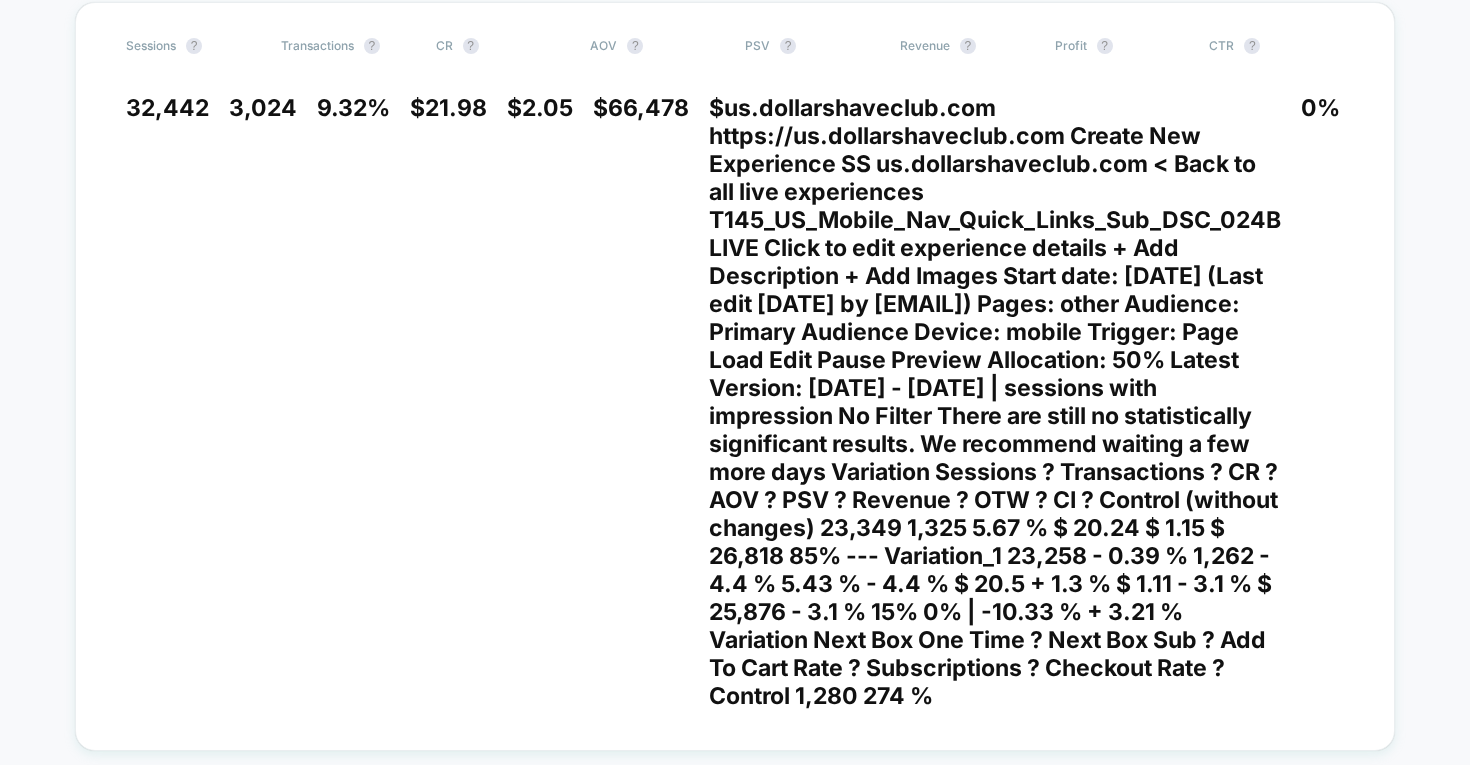 scroll, scrollTop: 0, scrollLeft: 0, axis: both 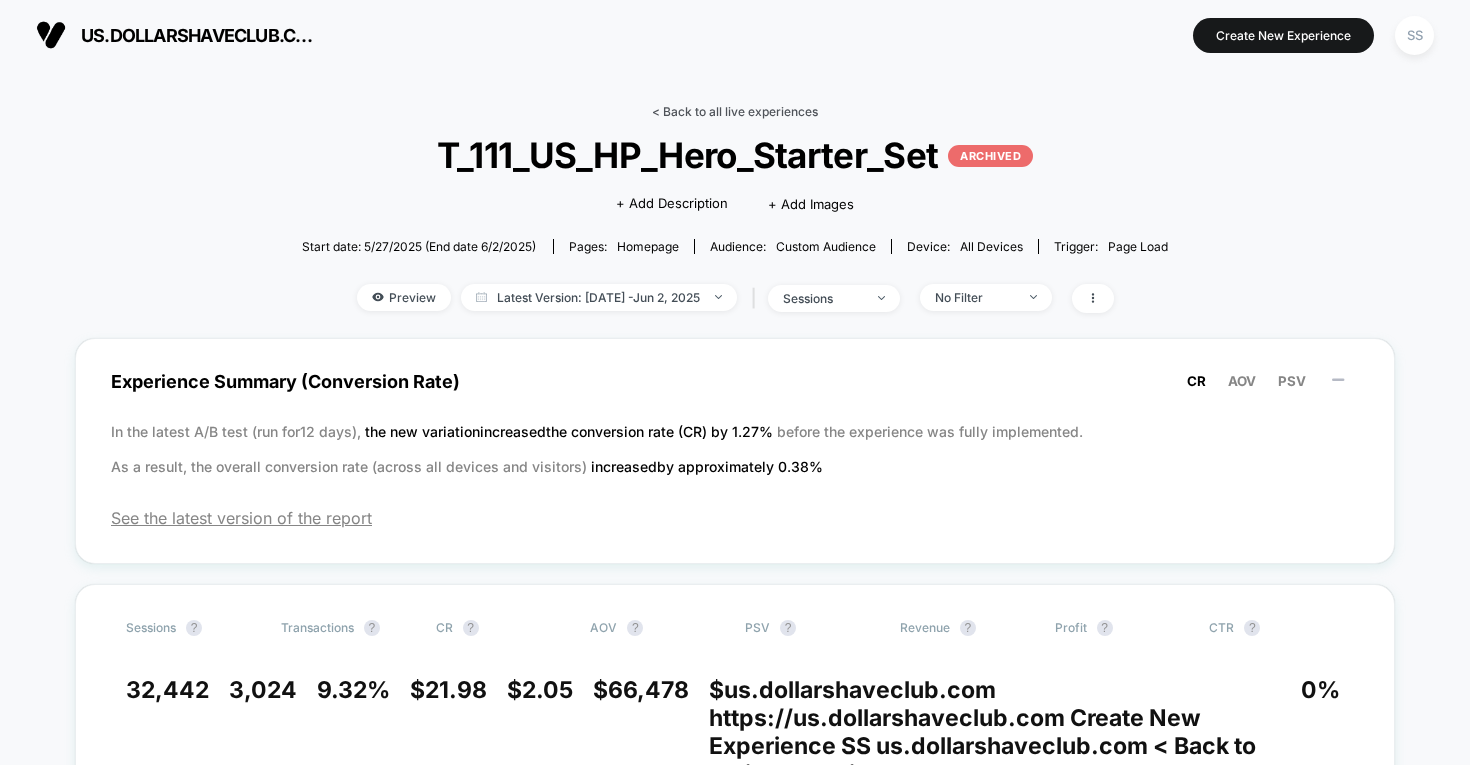 click on "< Back to all live experiences" at bounding box center [735, 111] 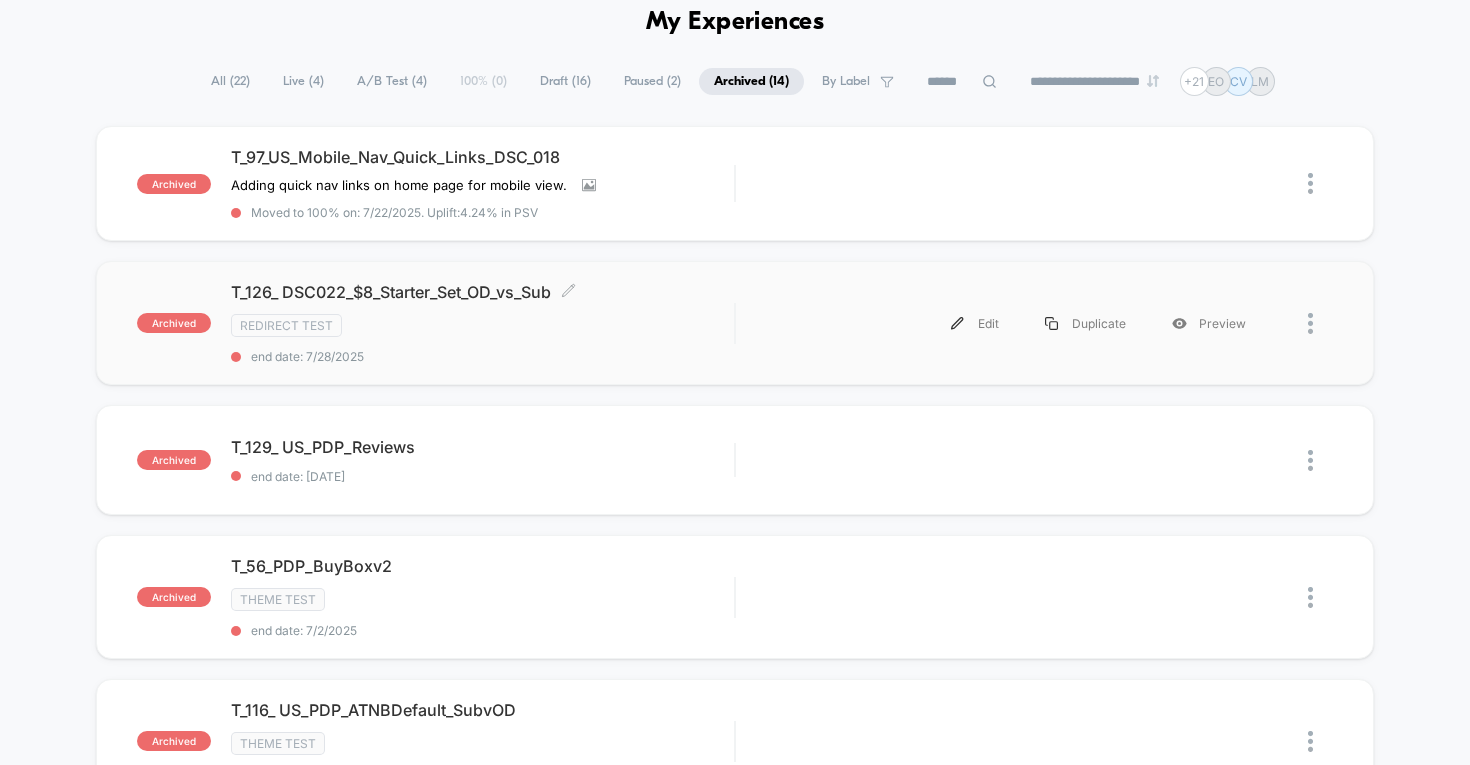scroll, scrollTop: 94, scrollLeft: 0, axis: vertical 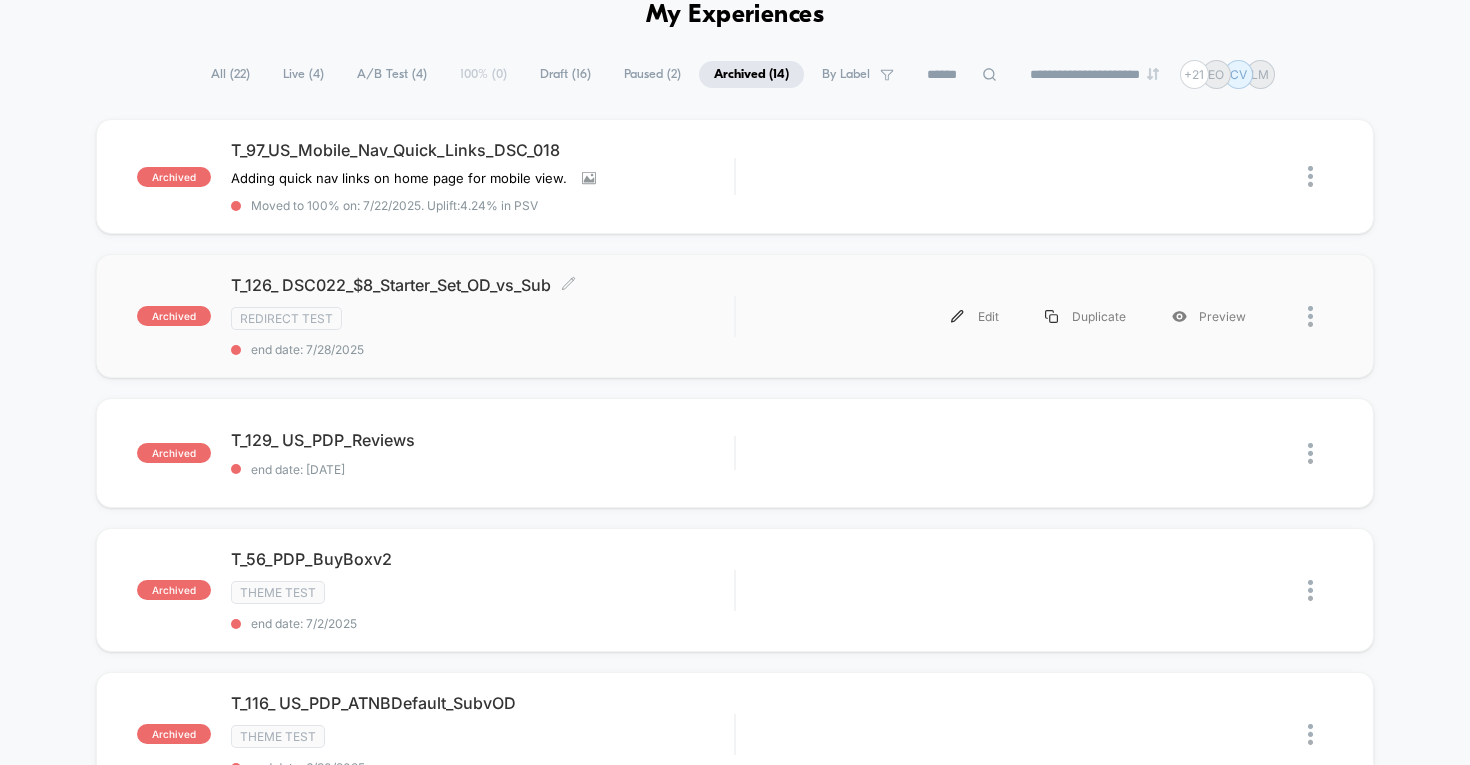 click on "T_126_ DSC022_$8_Starter_Set_OD_vs_Sub Click to edit experience details" at bounding box center (483, 285) 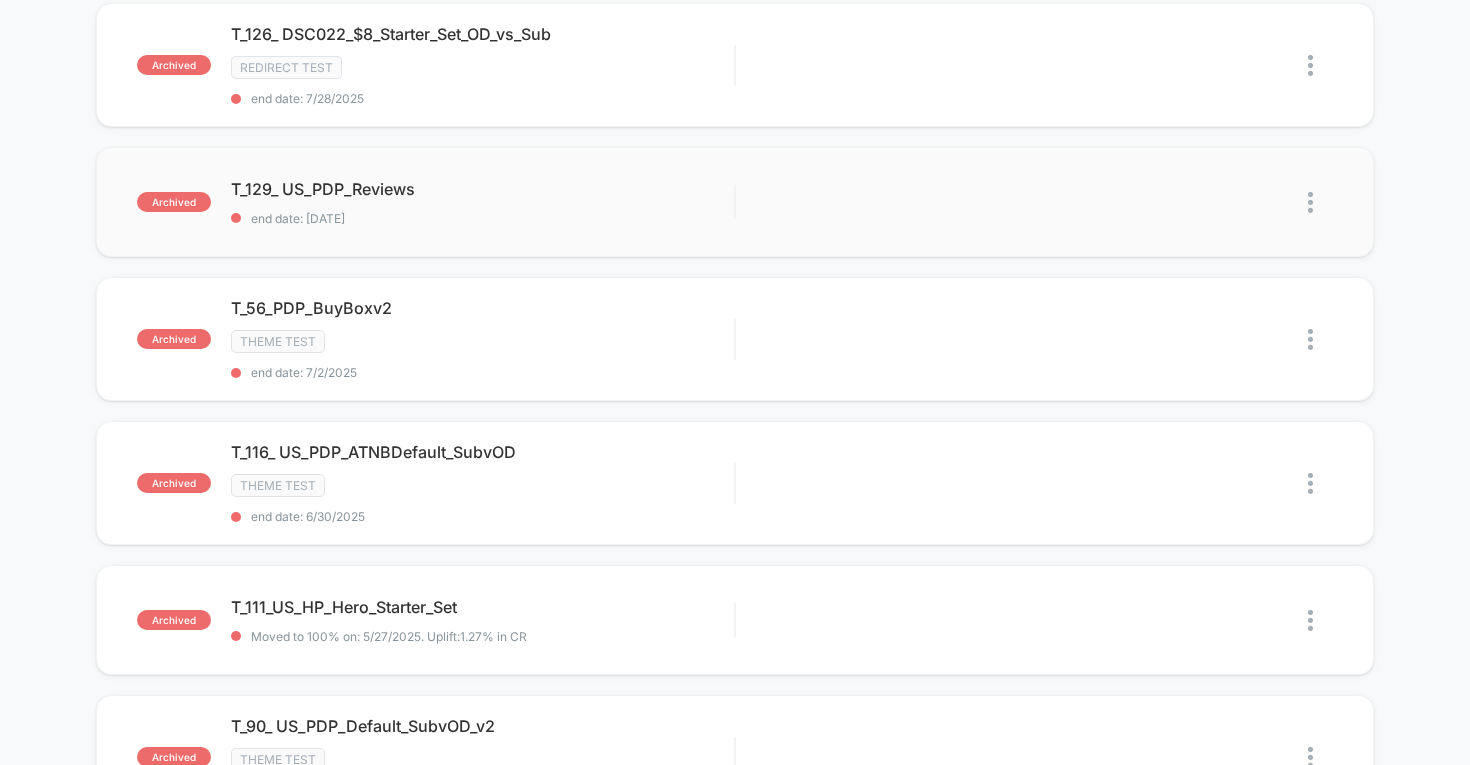 scroll, scrollTop: 0, scrollLeft: 0, axis: both 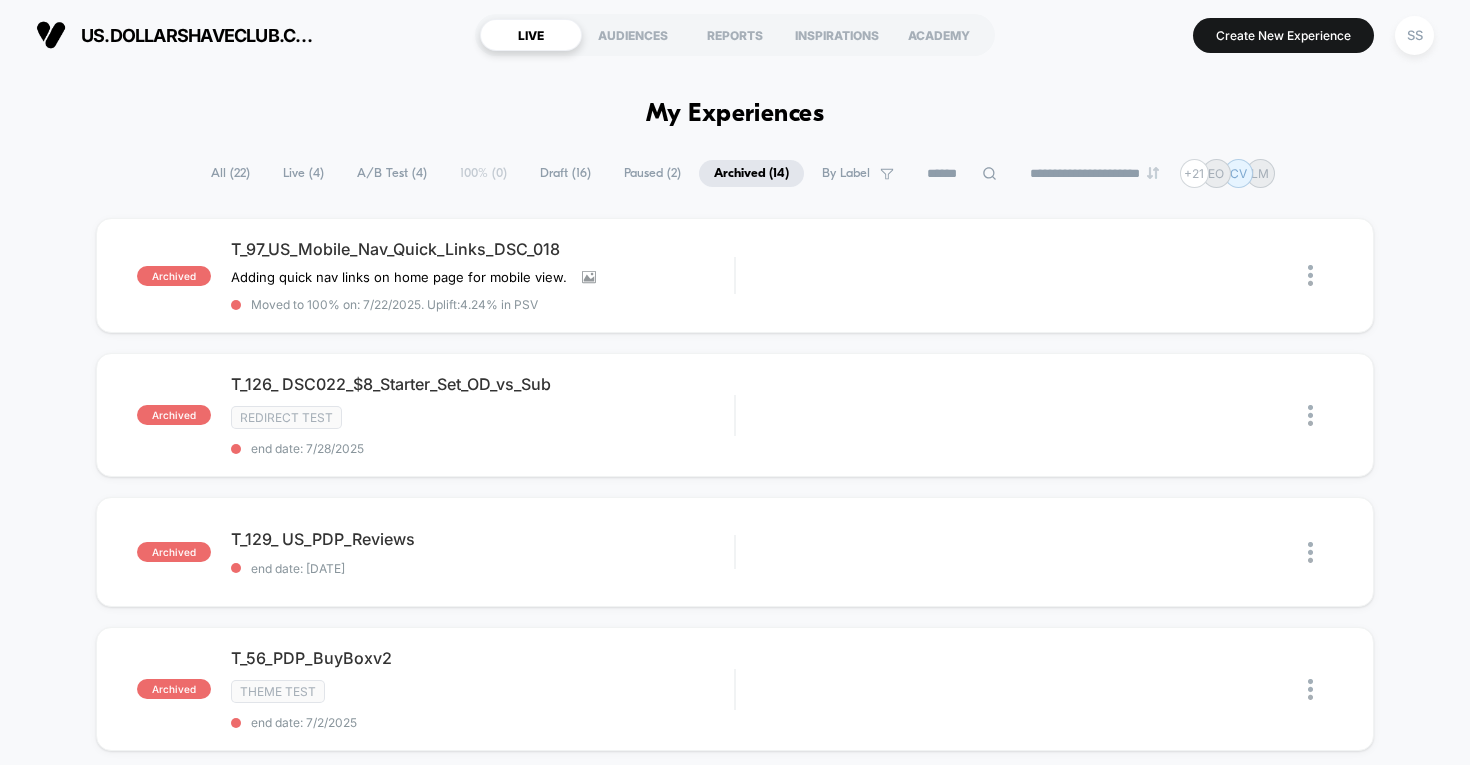 click on "Paused ( 2 )" at bounding box center (652, 173) 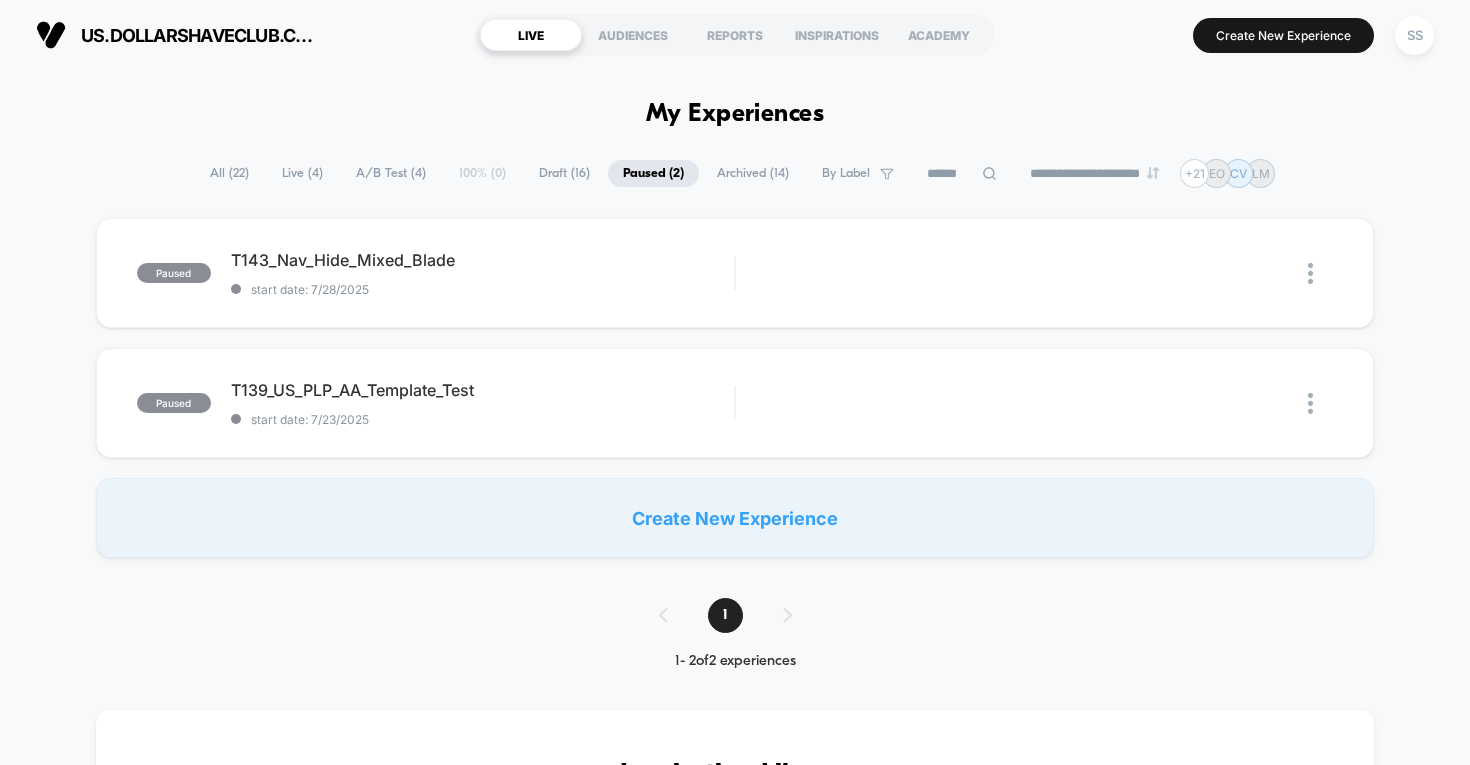 click on "Archived ( 14 )" at bounding box center [753, 173] 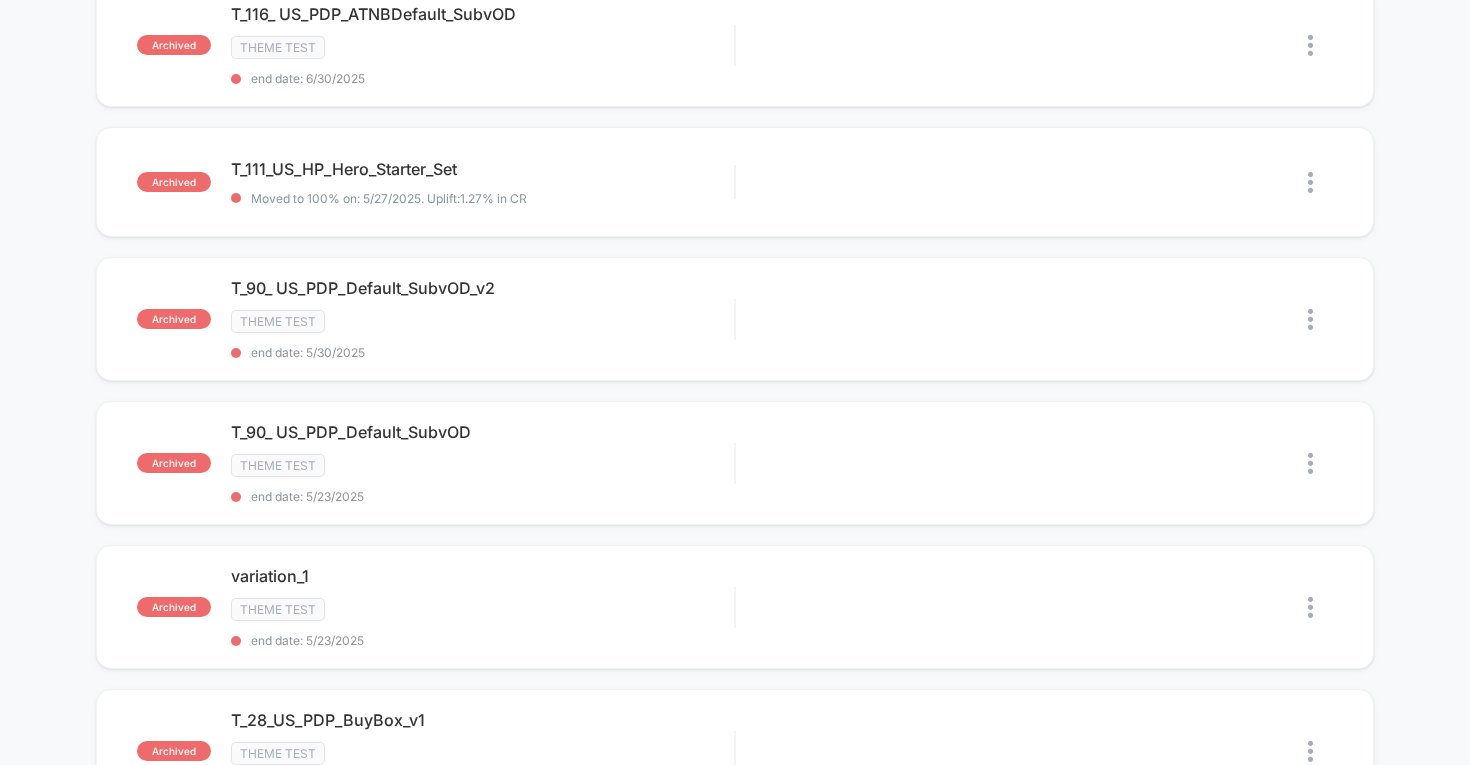 scroll, scrollTop: 0, scrollLeft: 0, axis: both 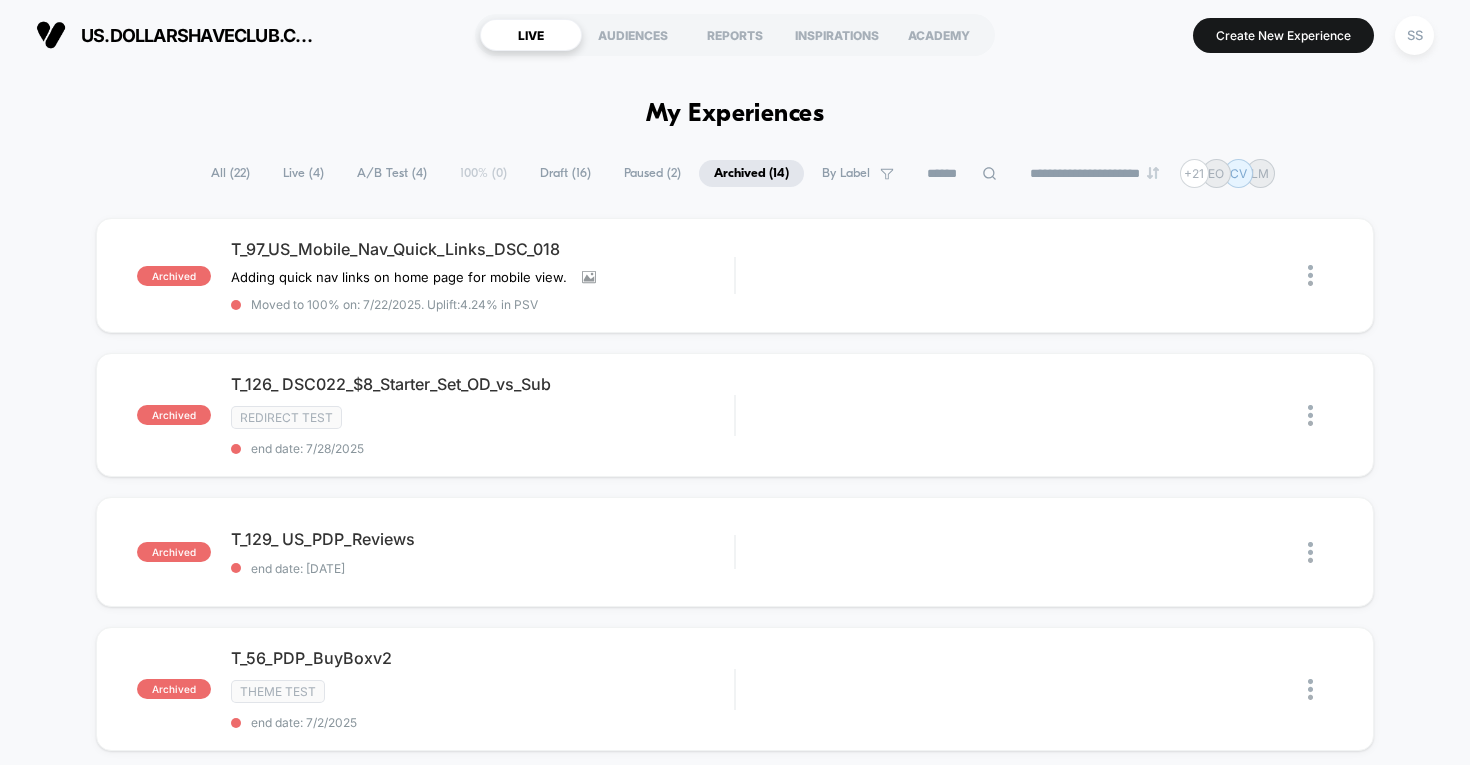 click on "Draft ( 16 )" at bounding box center [565, 173] 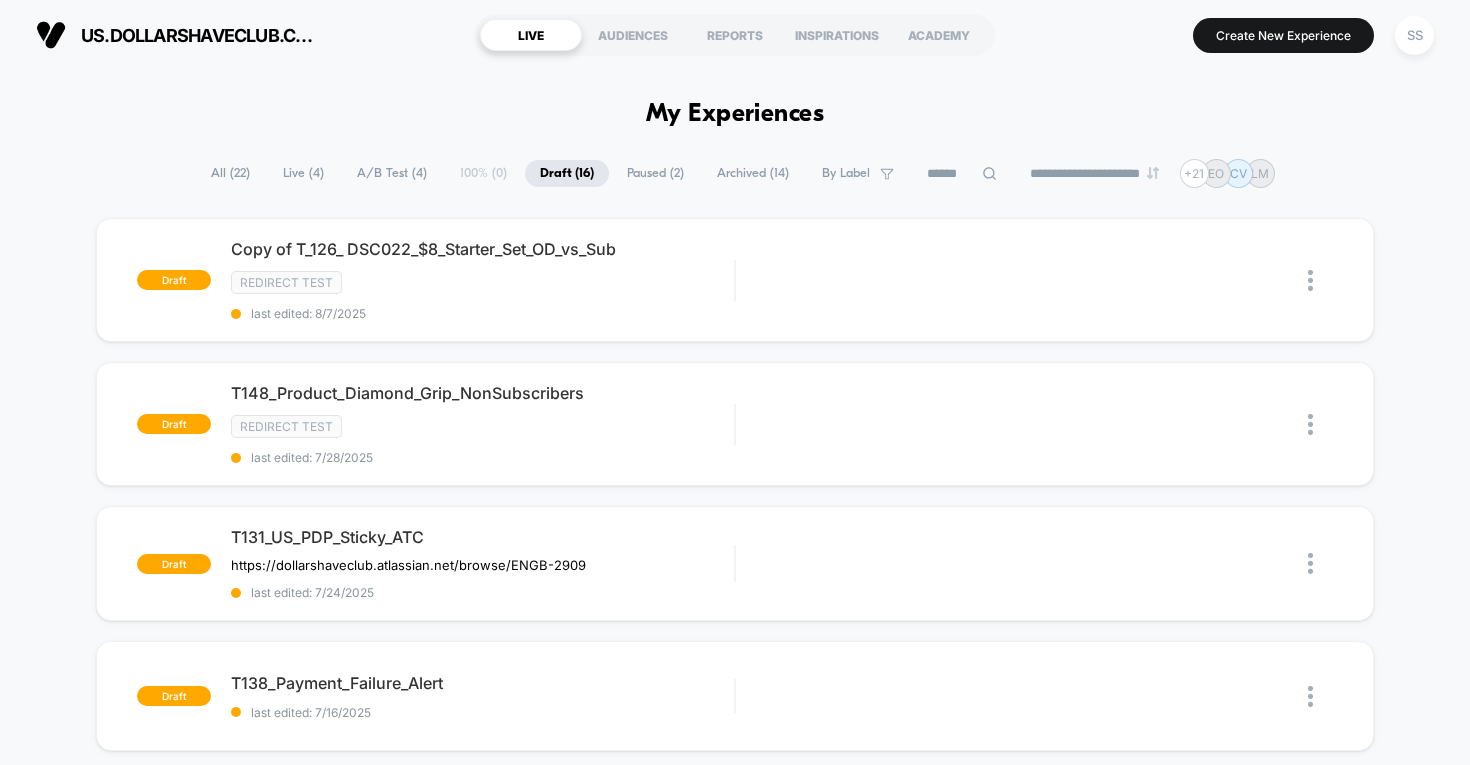 click on "Paused ( 2 )" at bounding box center (655, 173) 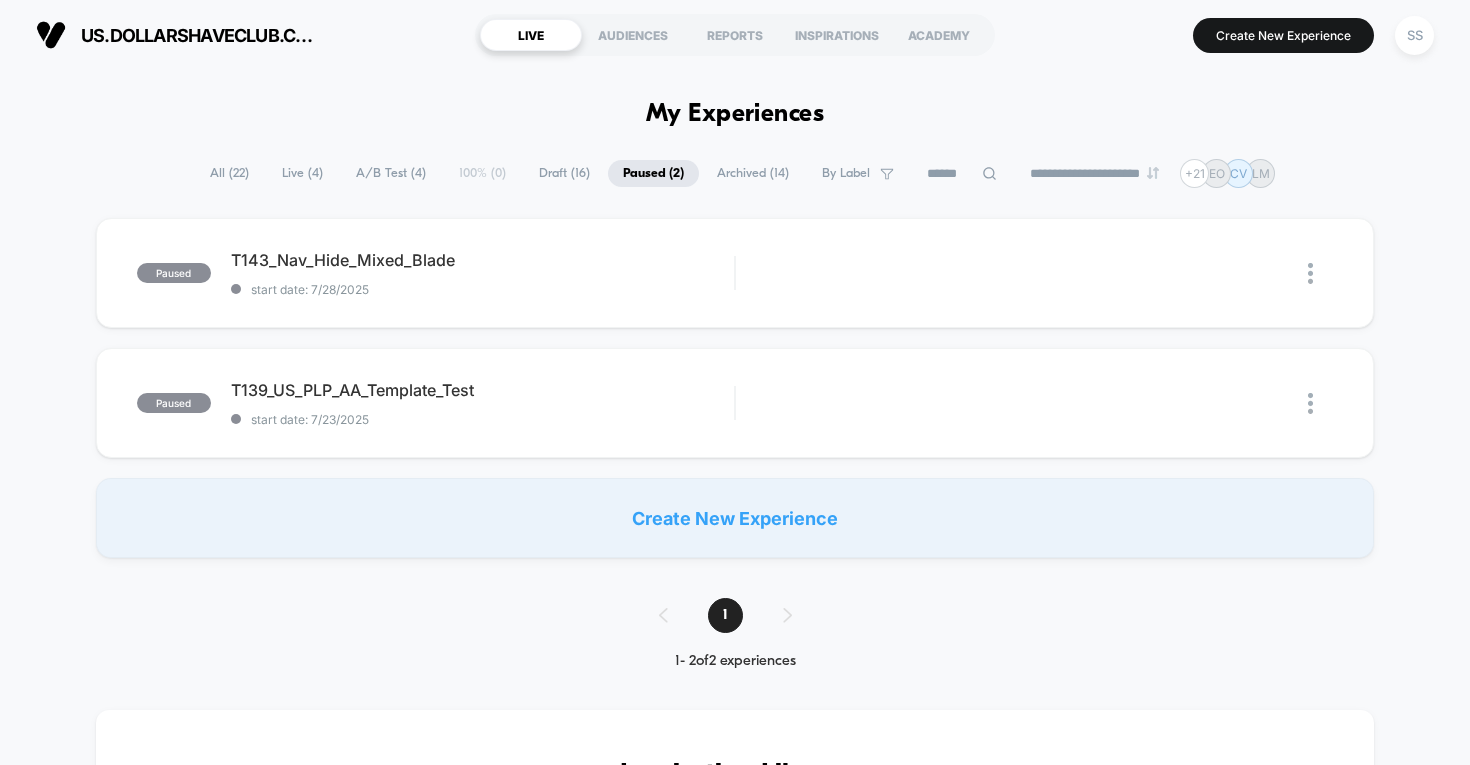 click on "Archived ( 14 )" at bounding box center (753, 173) 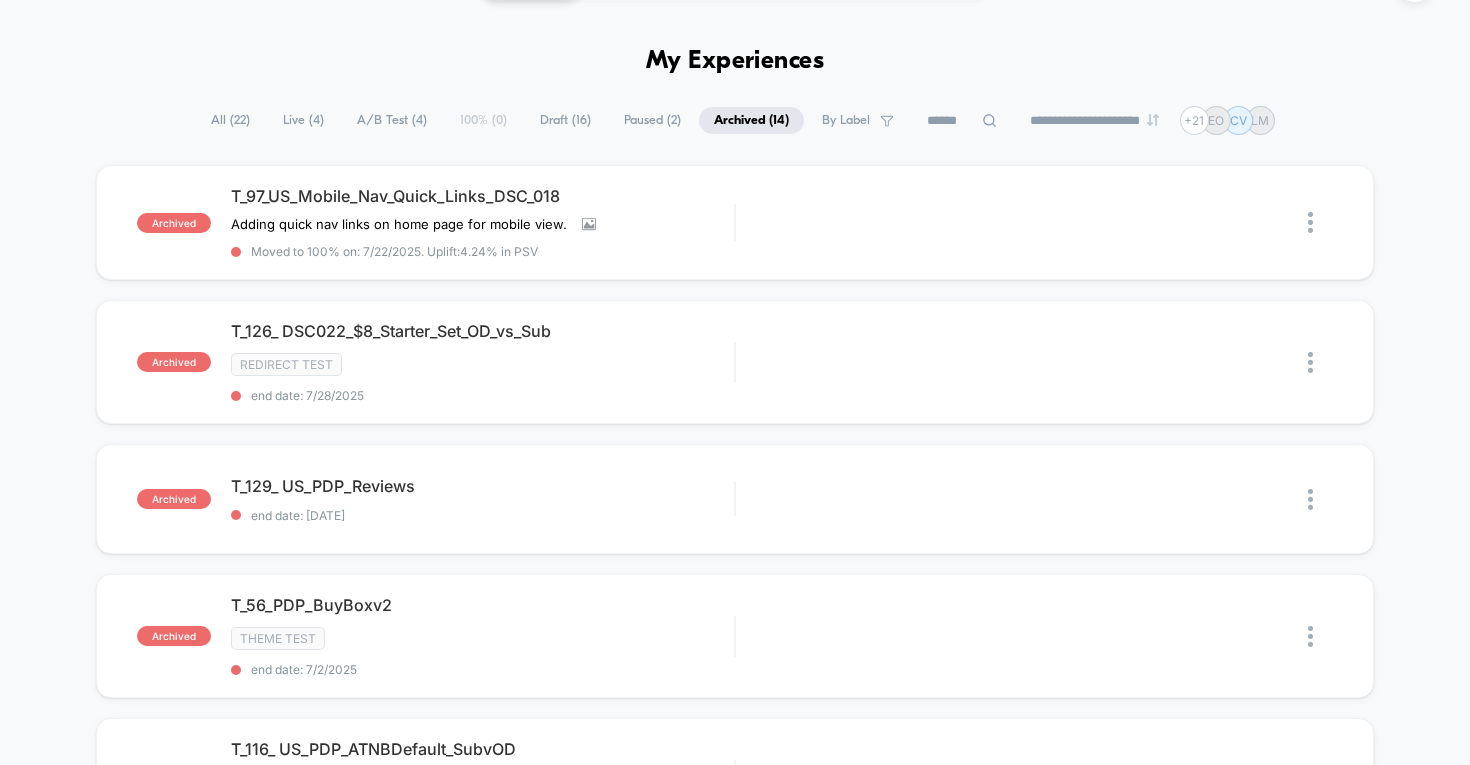 scroll, scrollTop: 54, scrollLeft: 0, axis: vertical 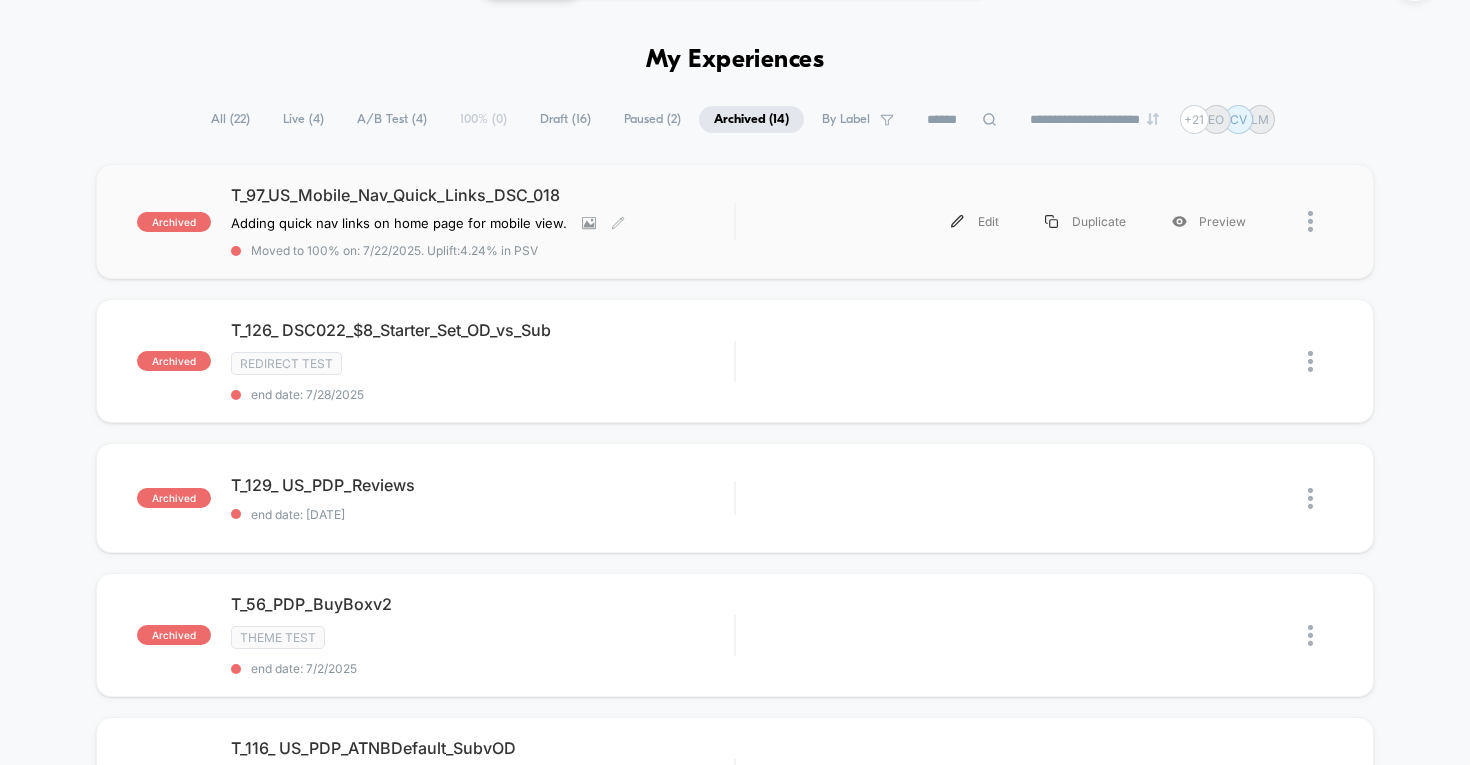 click on "T_97_US_Mobile_Nav_Quick_Links_DSC_018 Adding quick nav links on home page for mobile view.﻿ Click to view images Click to edit experience details Adding quick nav links on home page for mobile view.﻿ Moved to 100% on:   [DATE] . Uplift: 4.24% in PSV" at bounding box center (483, 221) 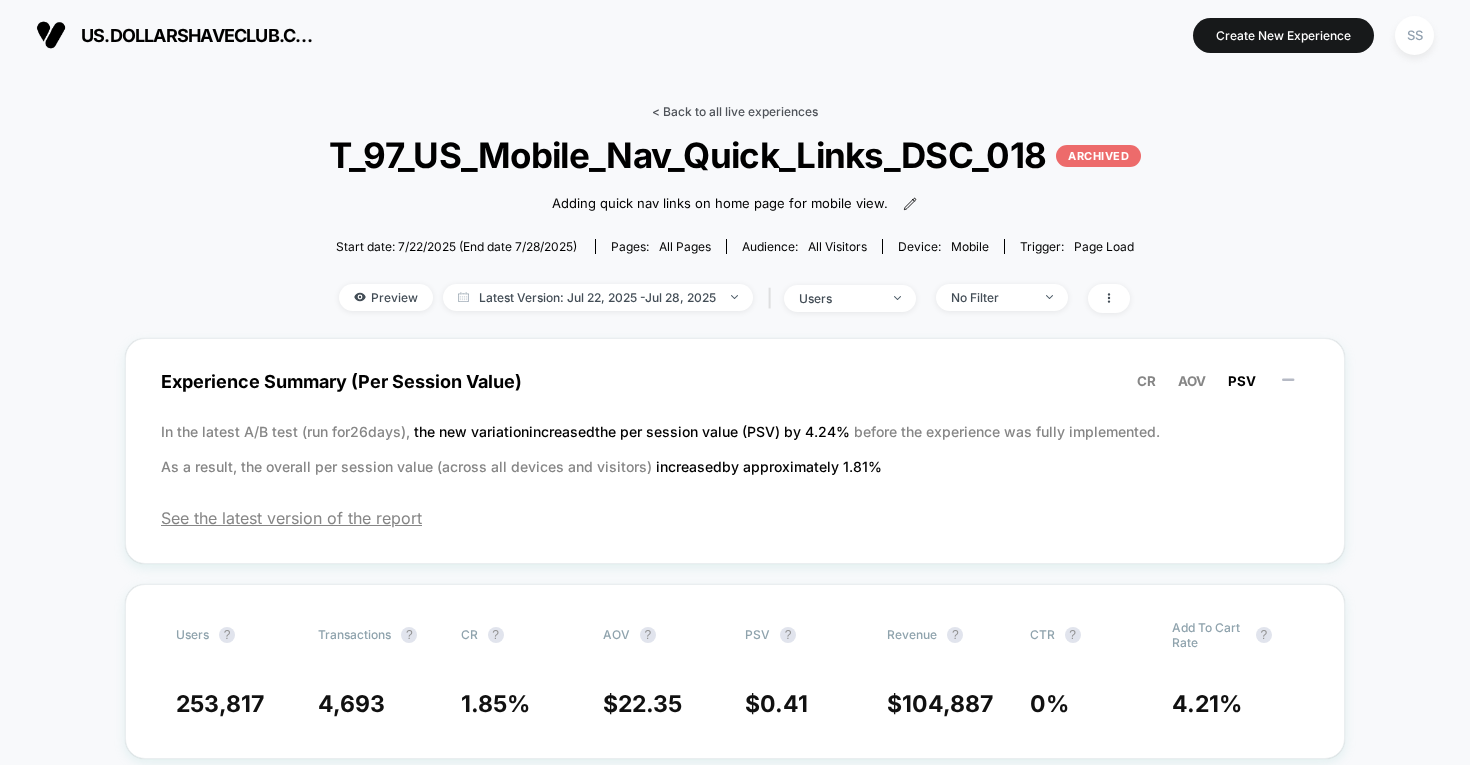 click on "< Back to all live experiences" at bounding box center [735, 111] 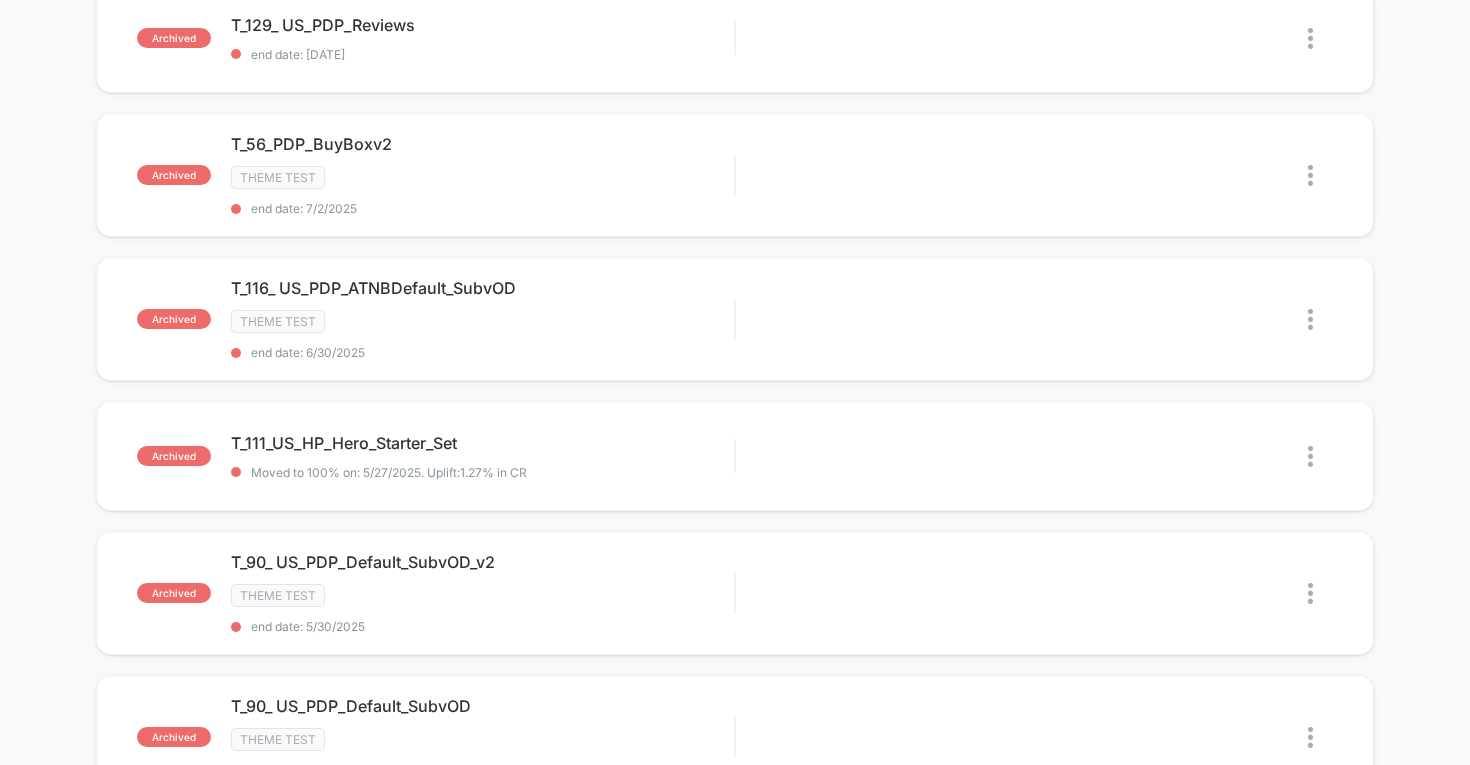 scroll, scrollTop: 533, scrollLeft: 0, axis: vertical 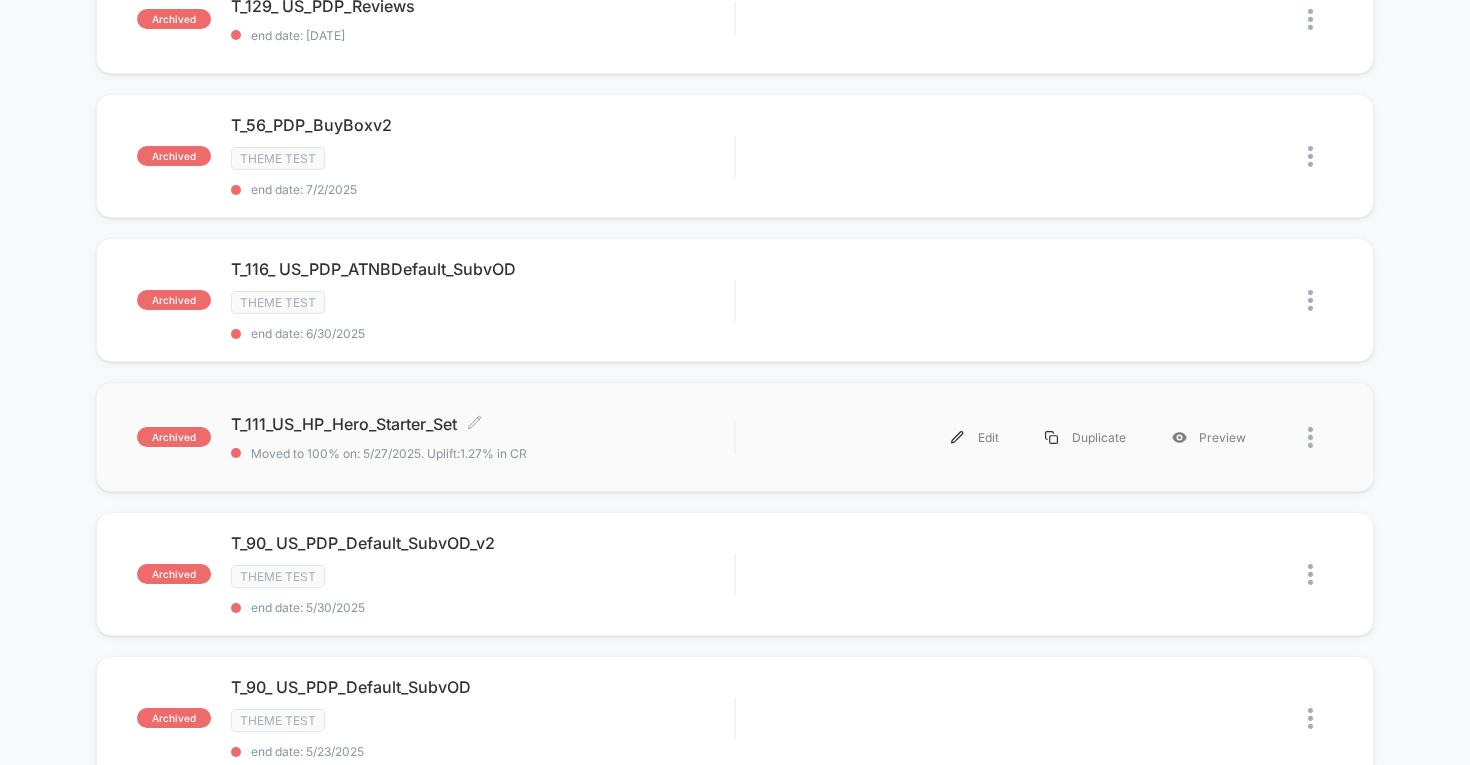 click on "T_111_US_HP_Hero_Starter_Set Click to edit experience details Click to edit experience details Moved to 100% on:   5/27/2025 . Uplift: 1.27% in CR" at bounding box center (483, 437) 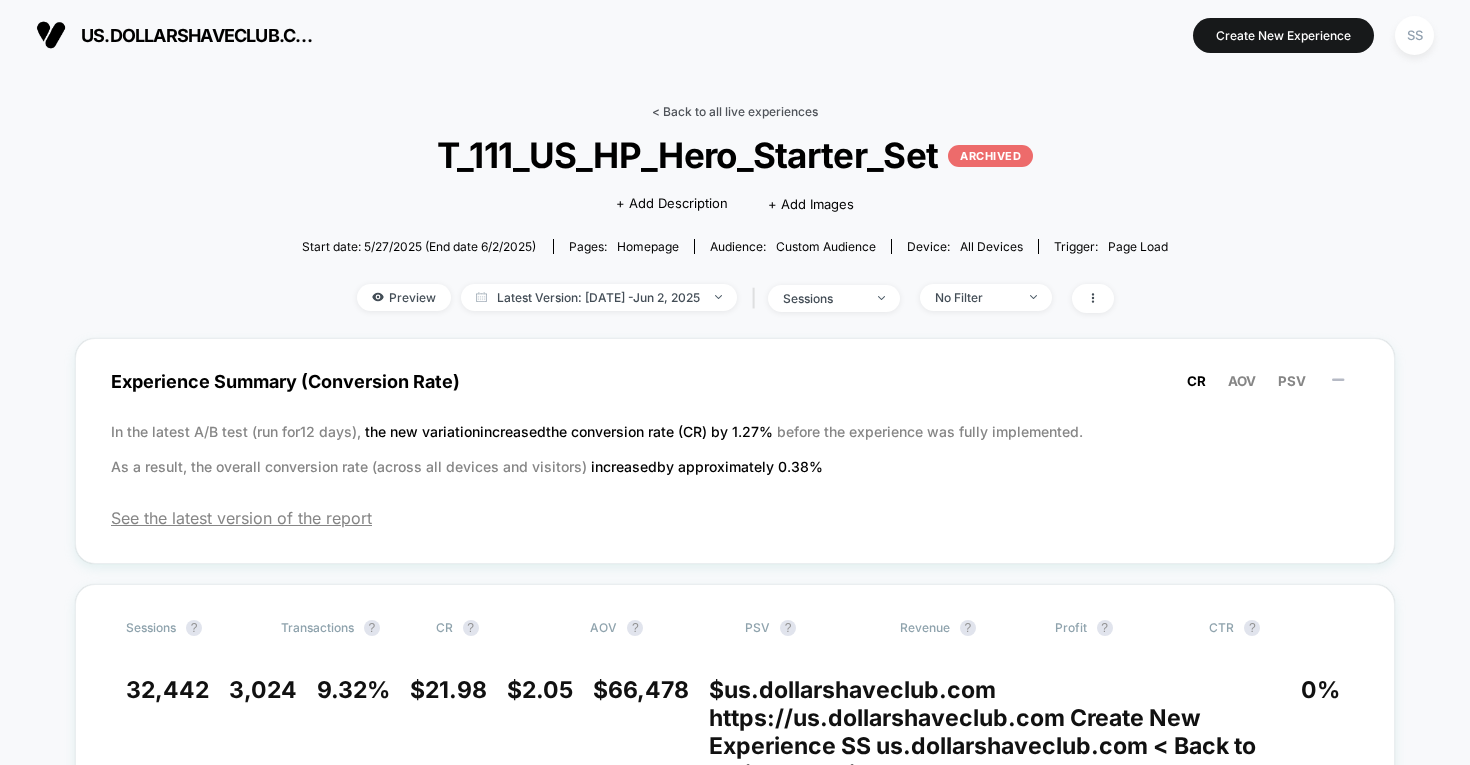 click on "< Back to all live experiences" at bounding box center [735, 111] 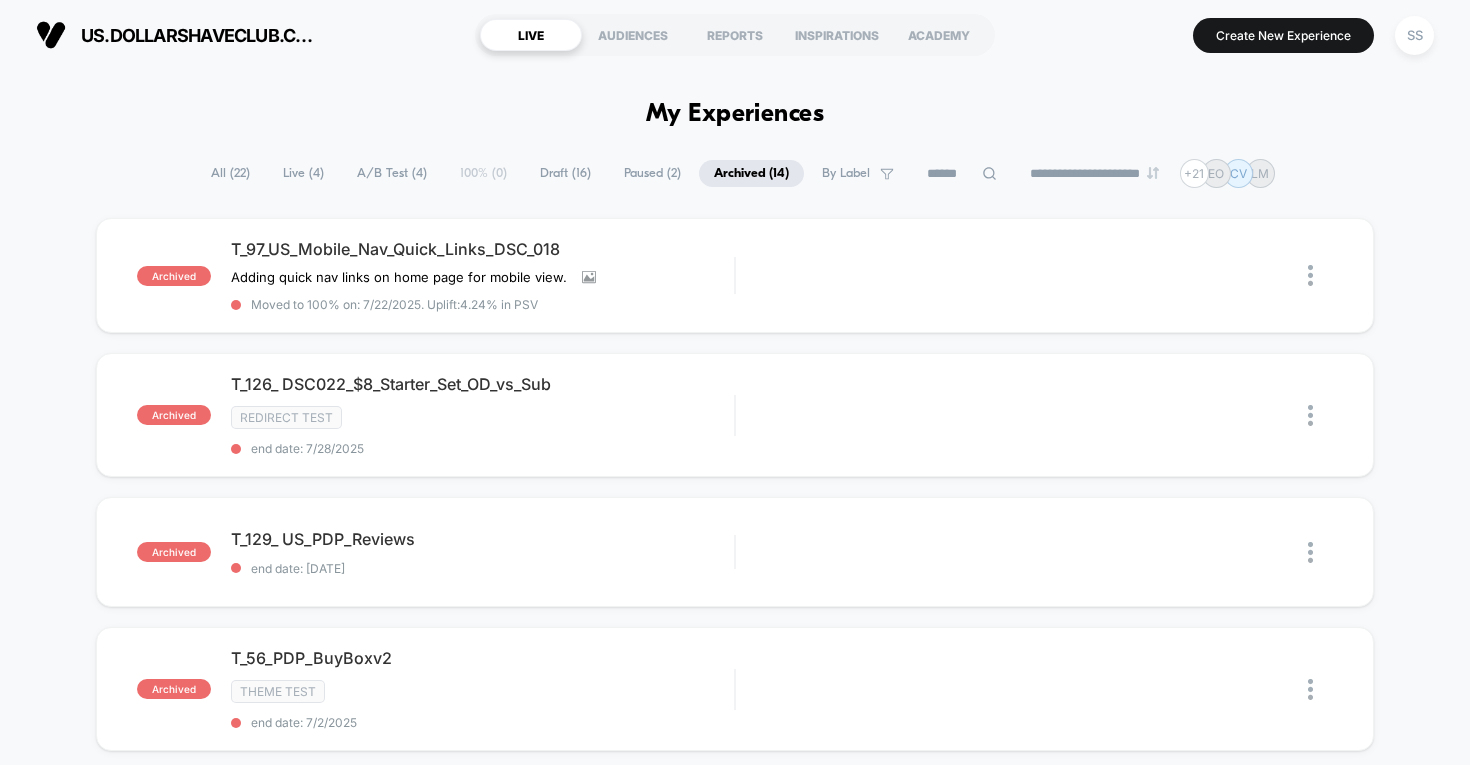 click on "Paused ( 2 )" at bounding box center [652, 173] 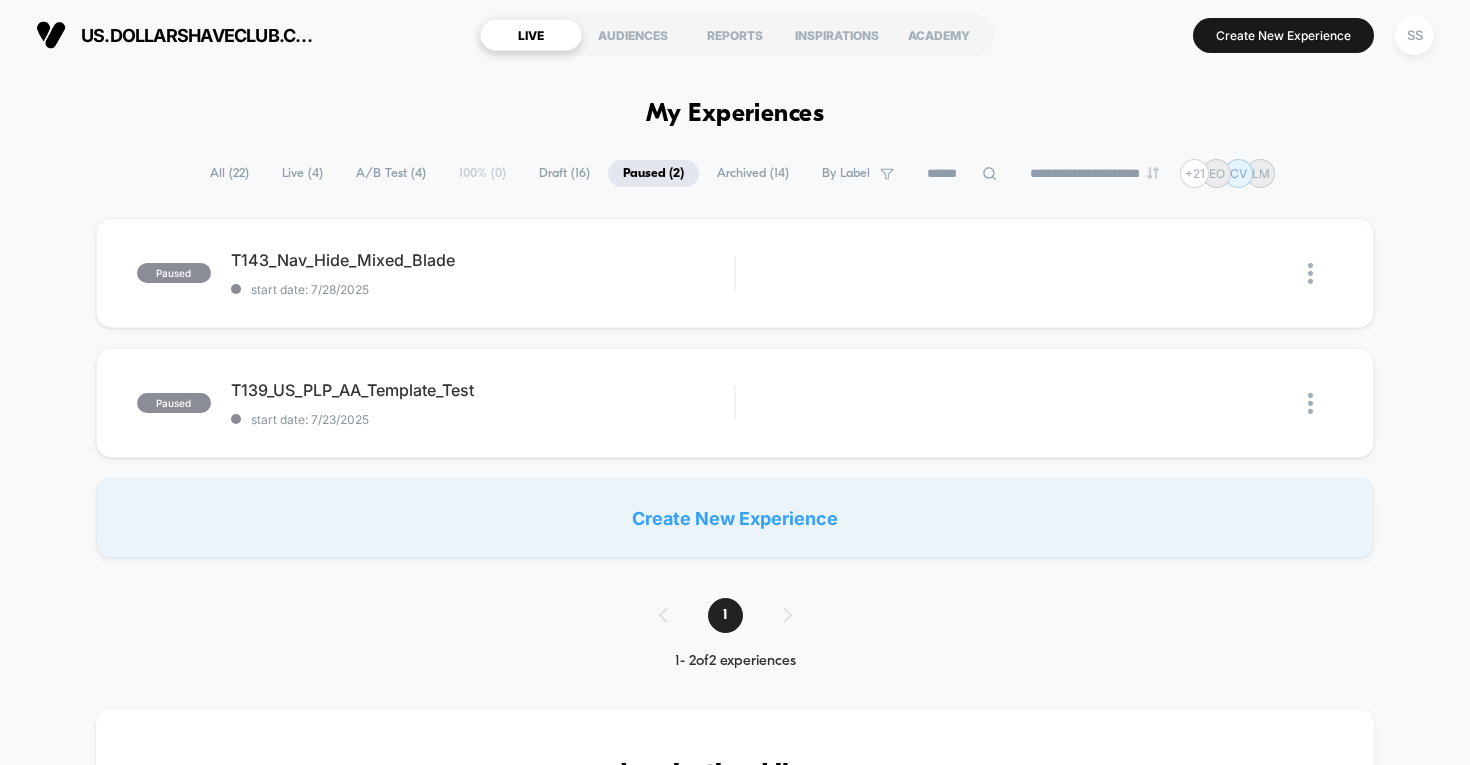 click on "Live ( 4 )" at bounding box center (302, 173) 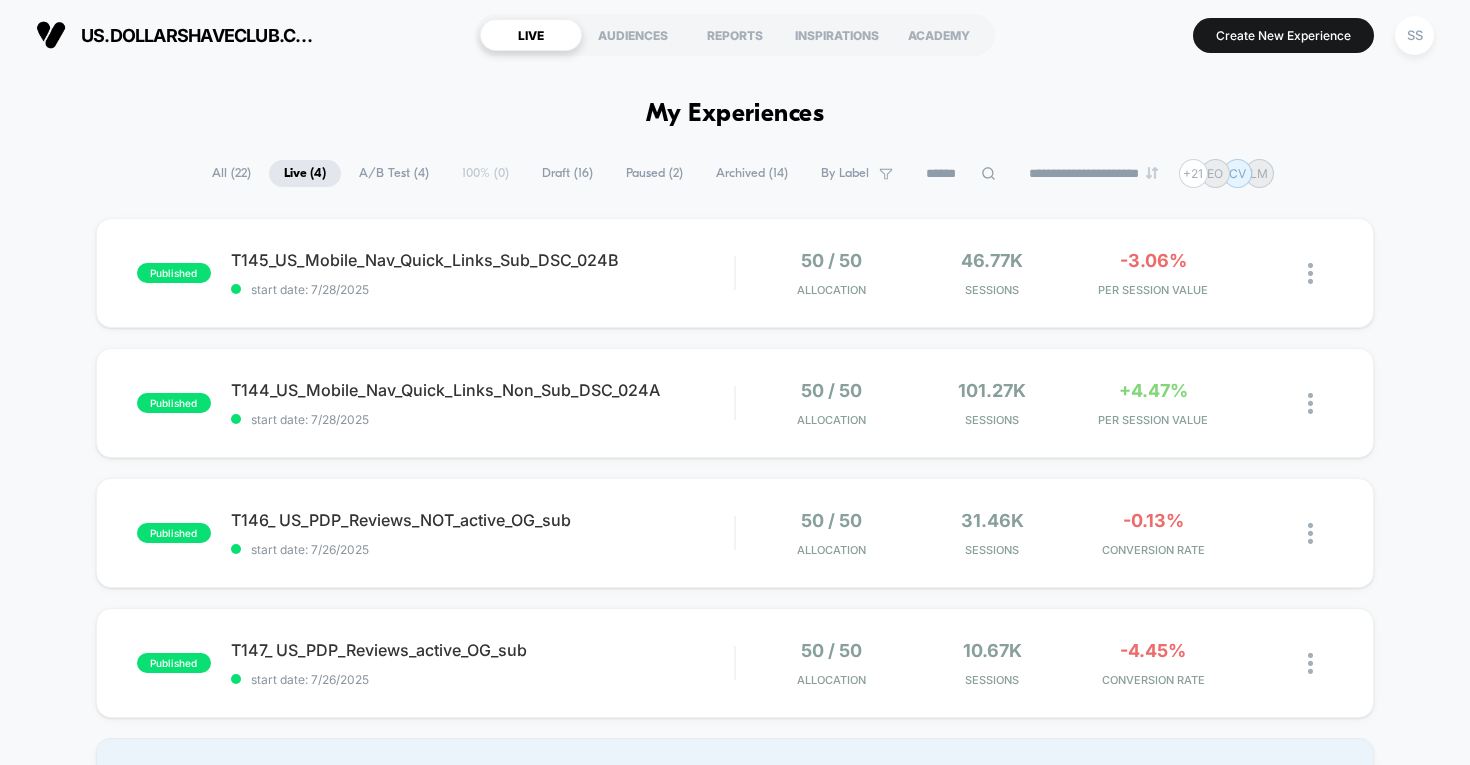 click on "Archived ( 14 )" at bounding box center (752, 173) 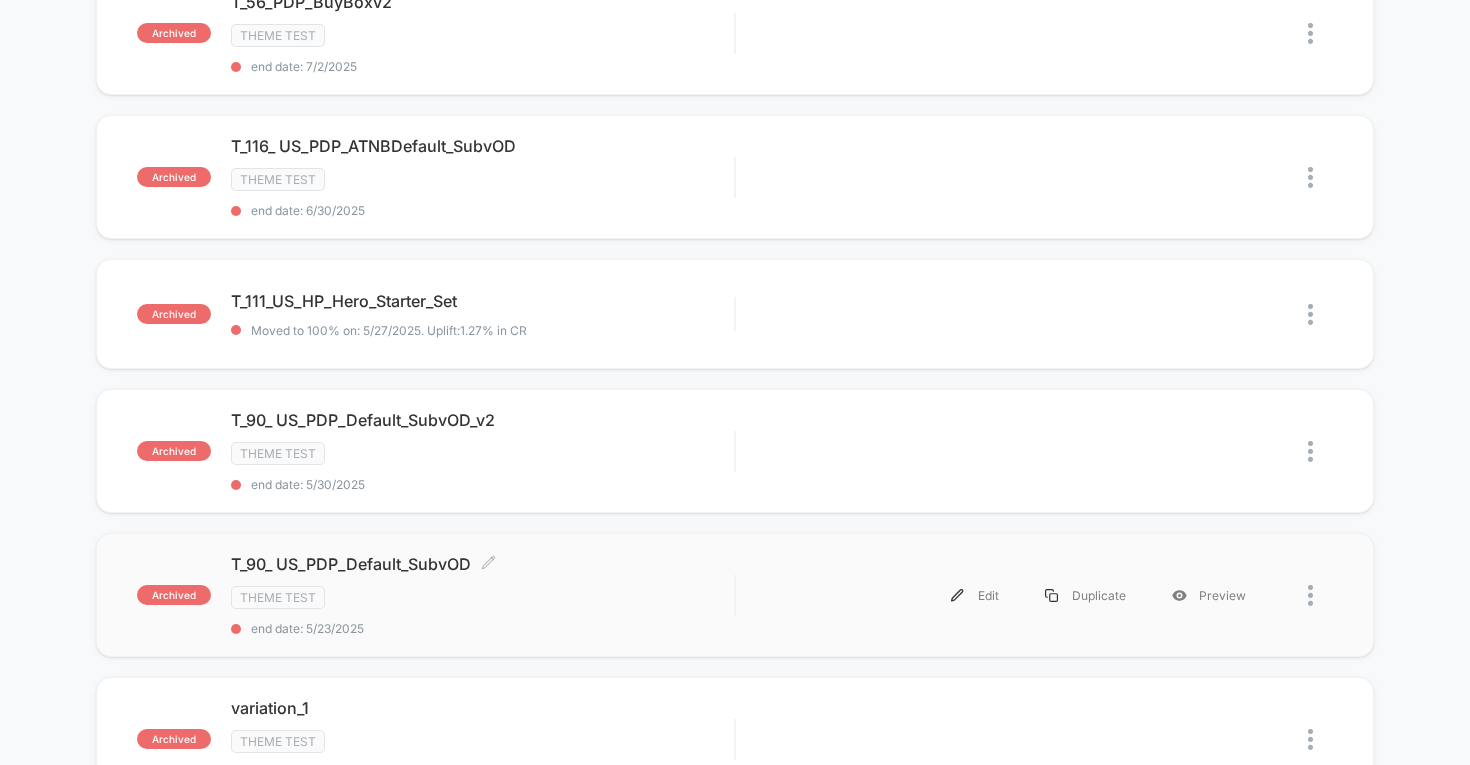 scroll, scrollTop: 0, scrollLeft: 0, axis: both 